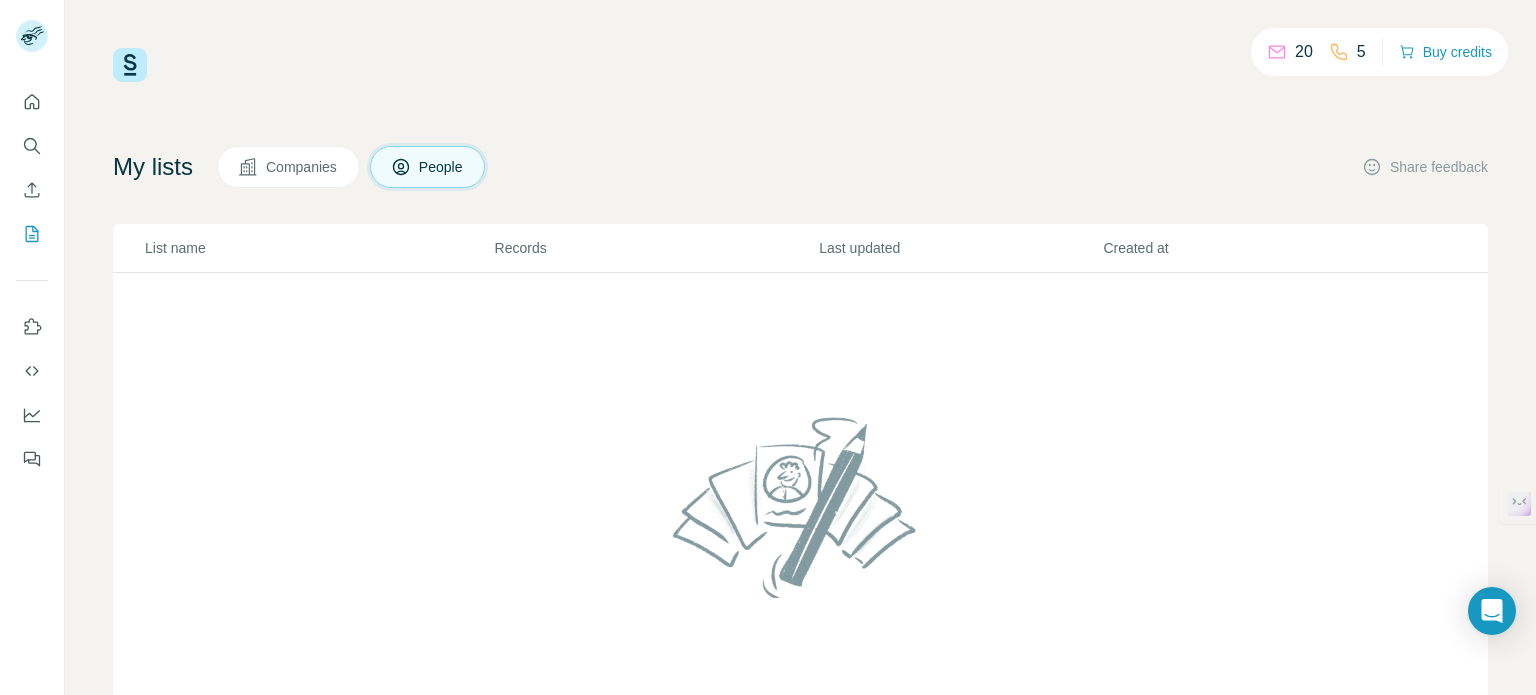 scroll, scrollTop: 0, scrollLeft: 0, axis: both 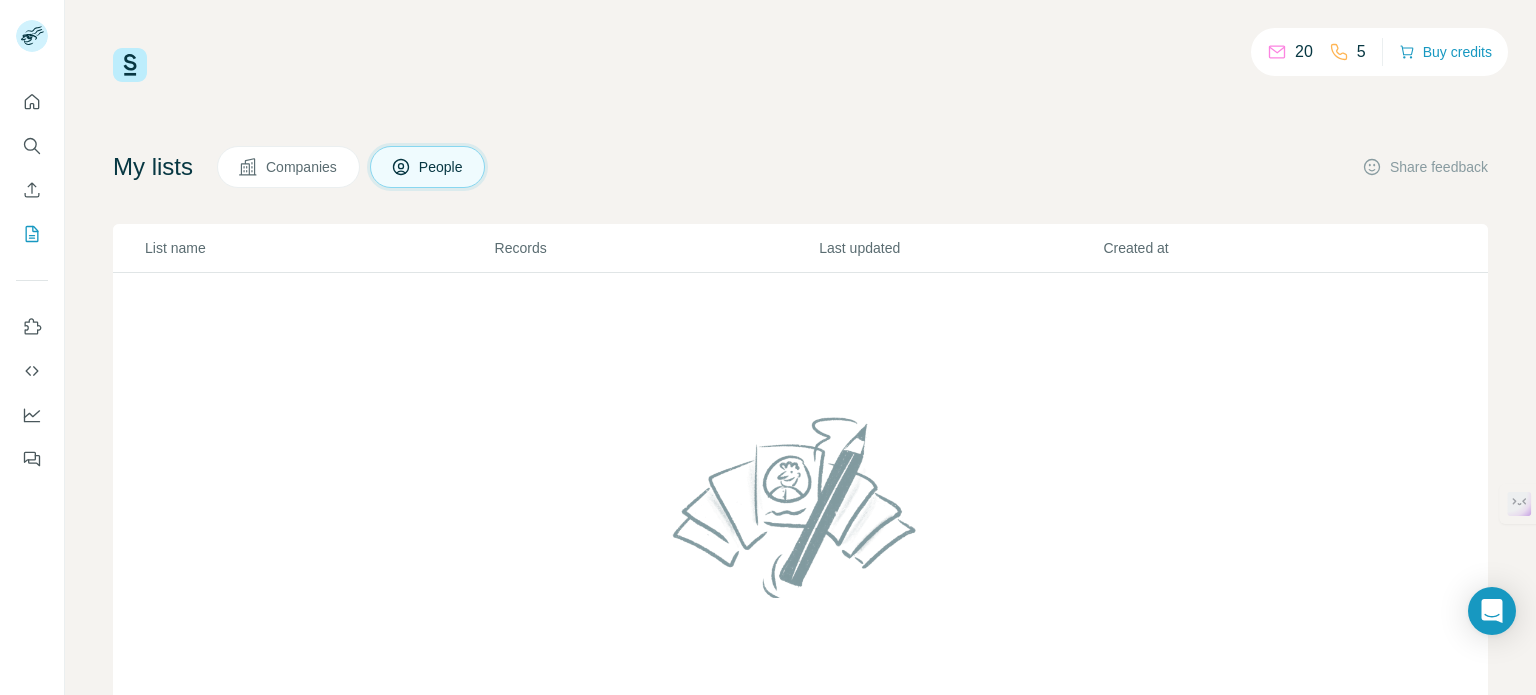 click on "Companies" at bounding box center (302, 167) 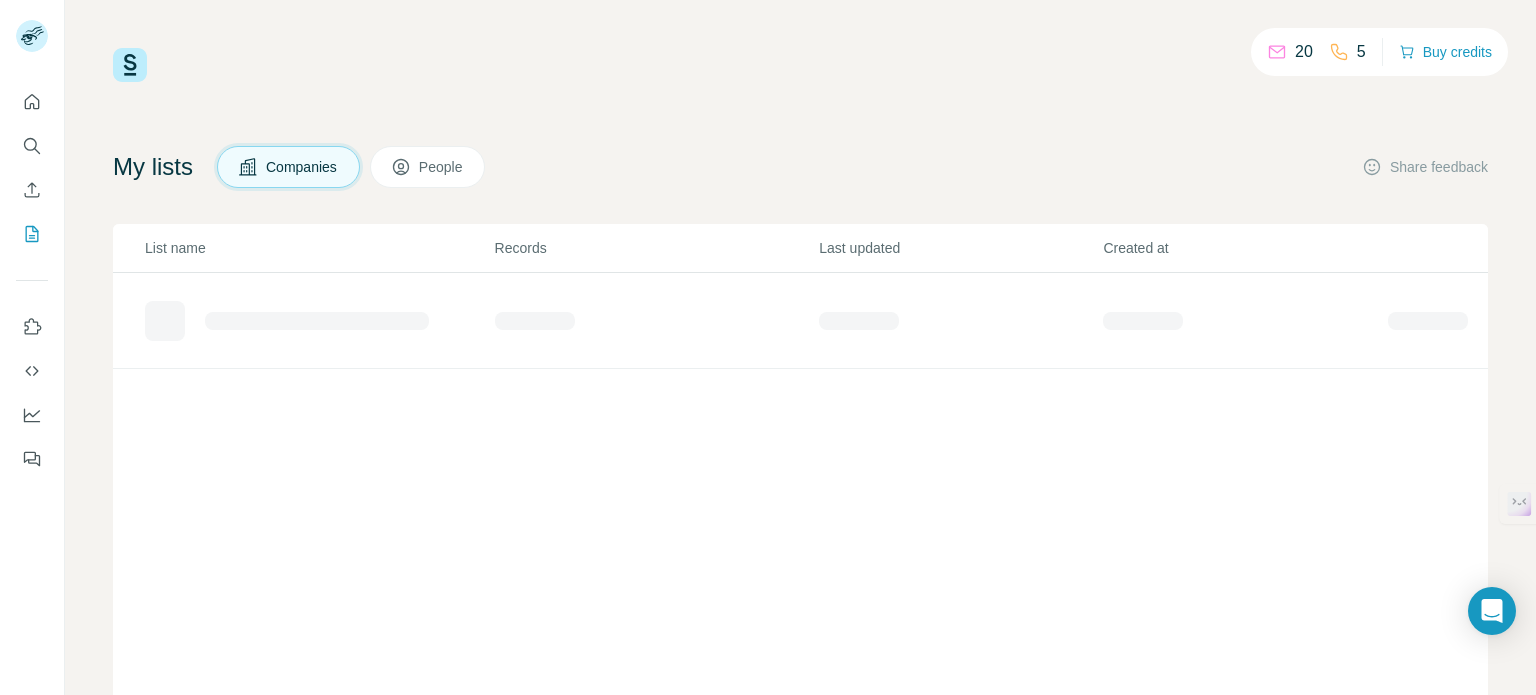 click on "People" at bounding box center [442, 167] 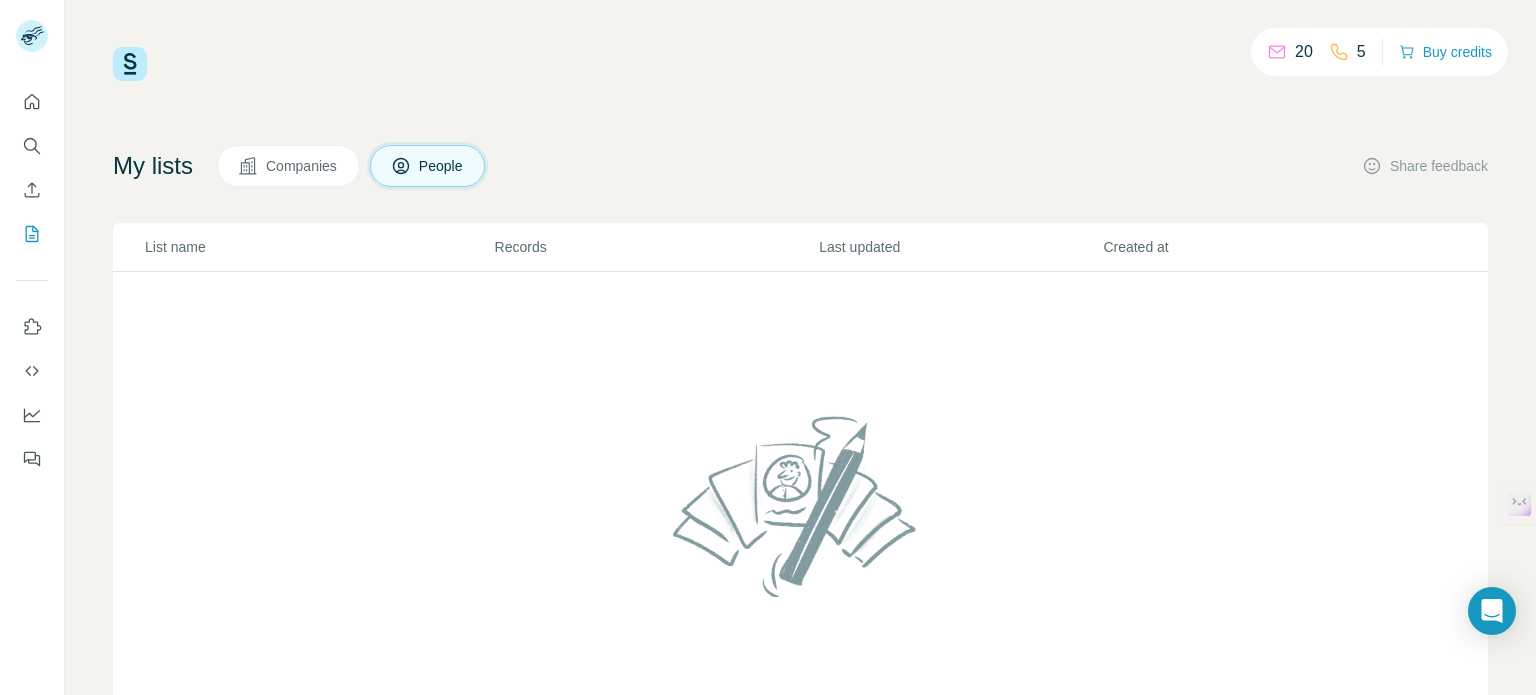 scroll, scrollTop: 0, scrollLeft: 0, axis: both 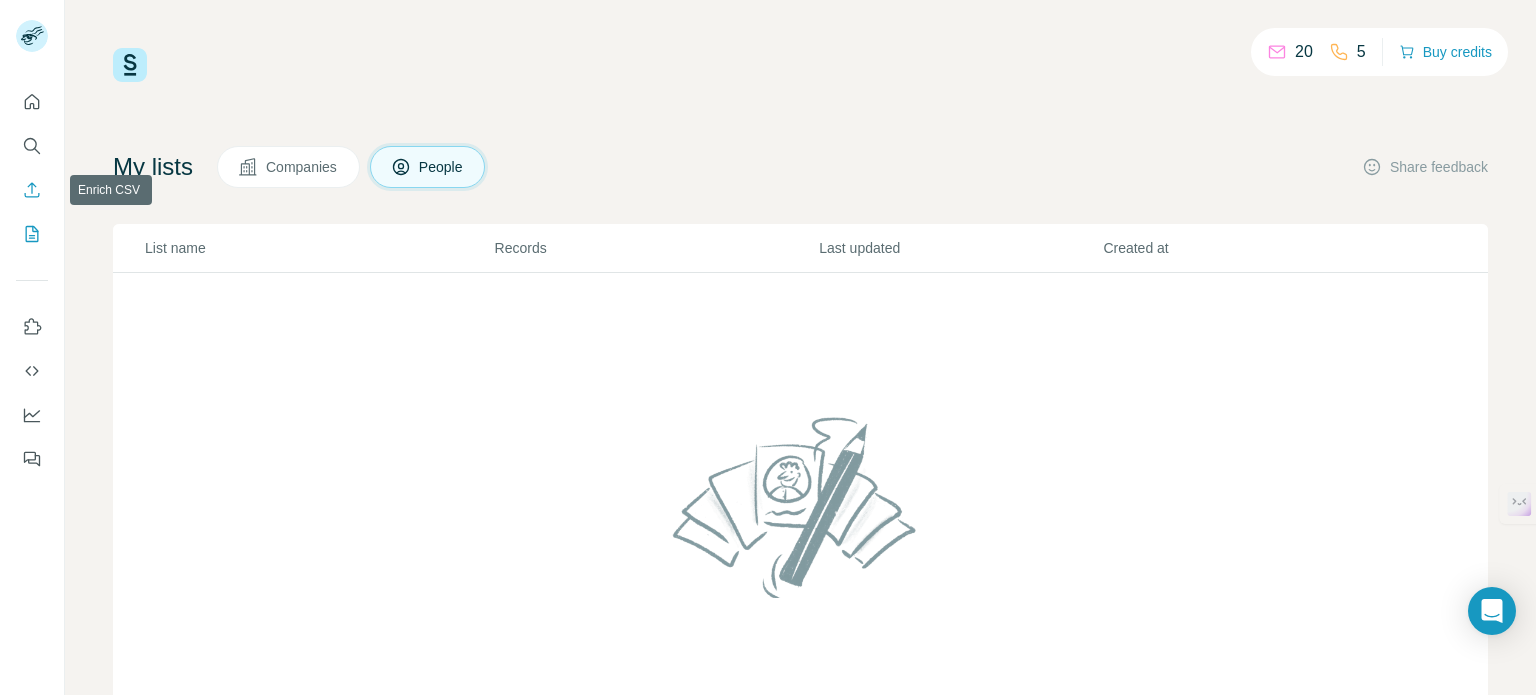 click 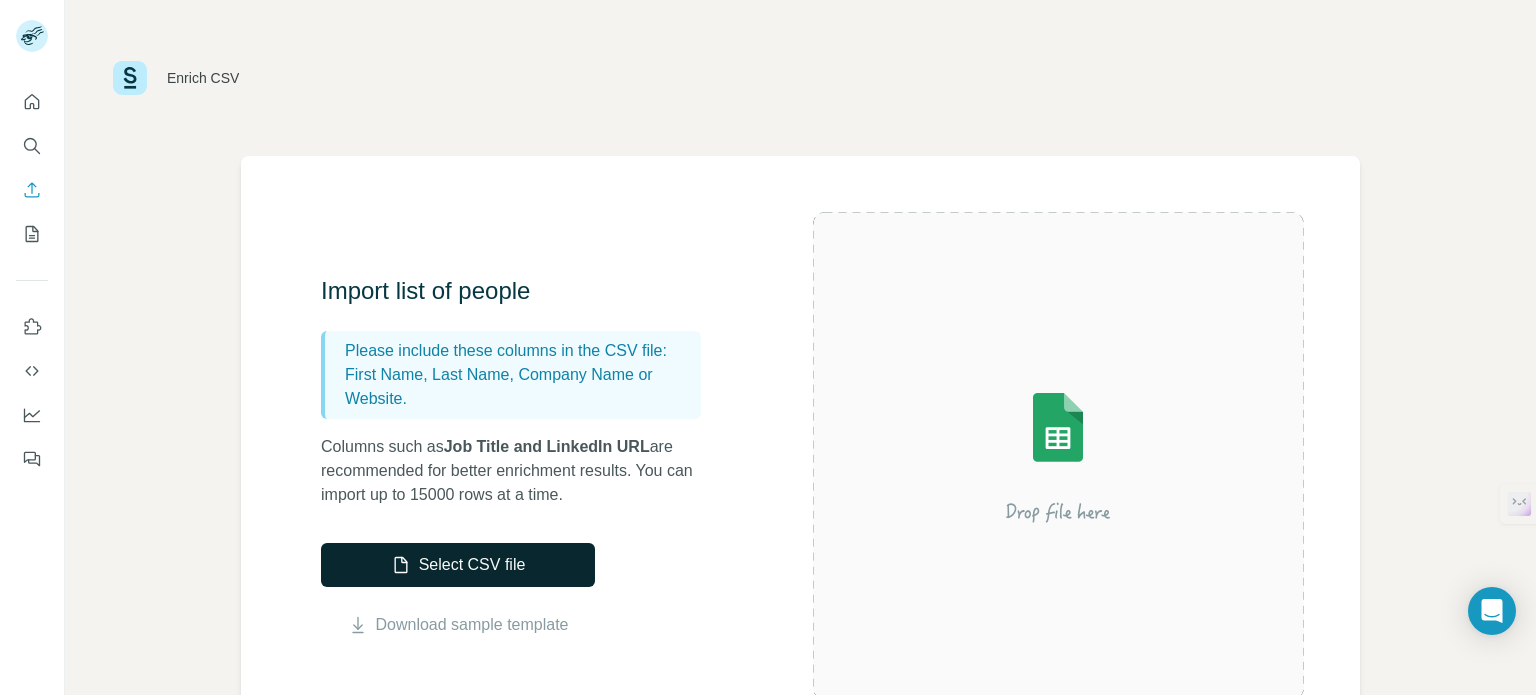 click on "Select CSV file" at bounding box center (458, 565) 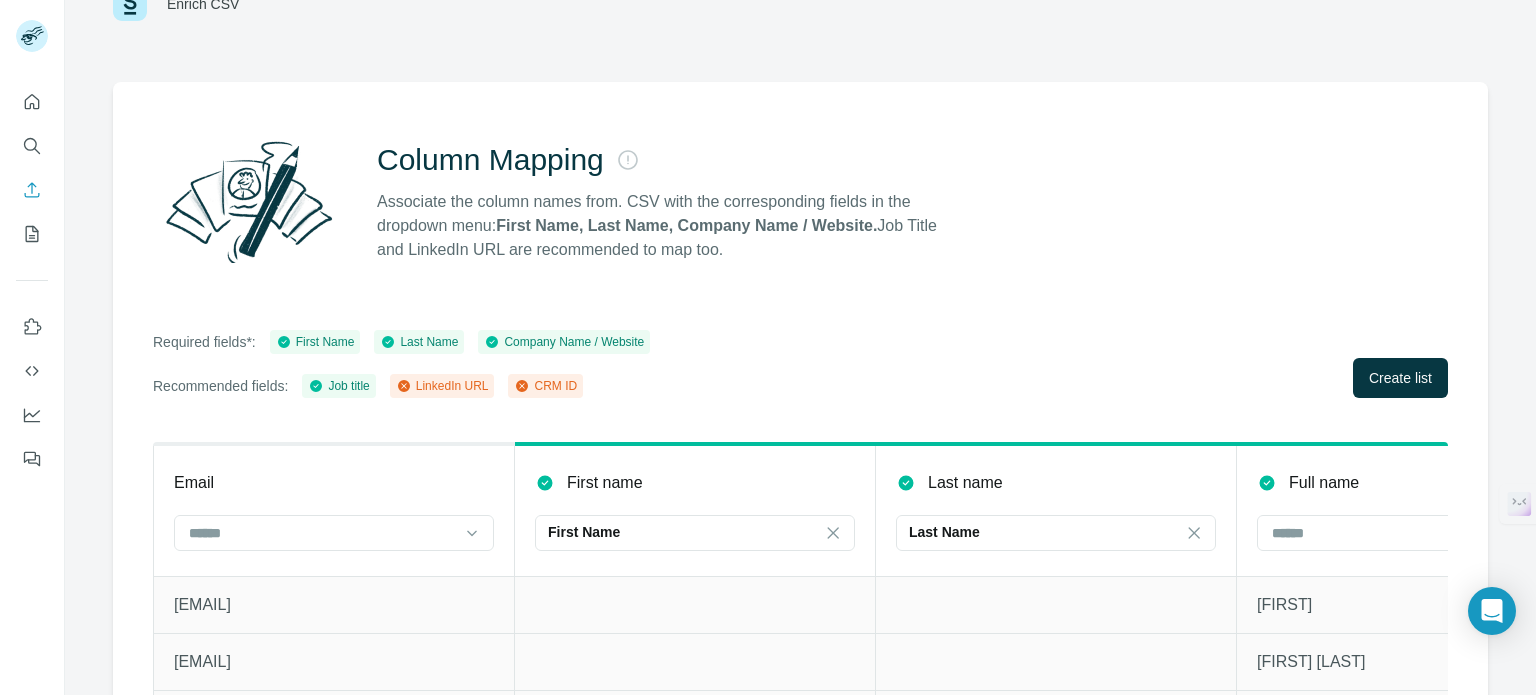 scroll, scrollTop: 176, scrollLeft: 0, axis: vertical 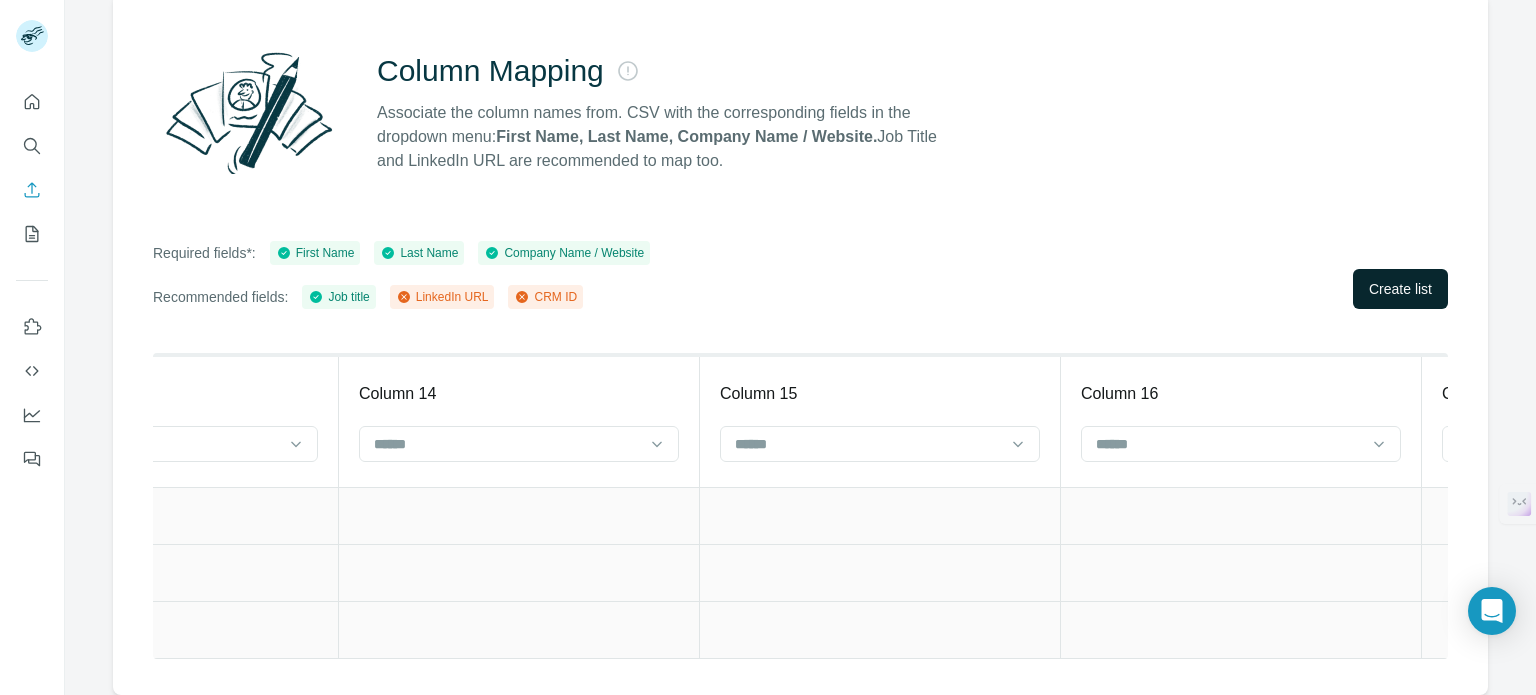 click on "Create list" at bounding box center (1400, 289) 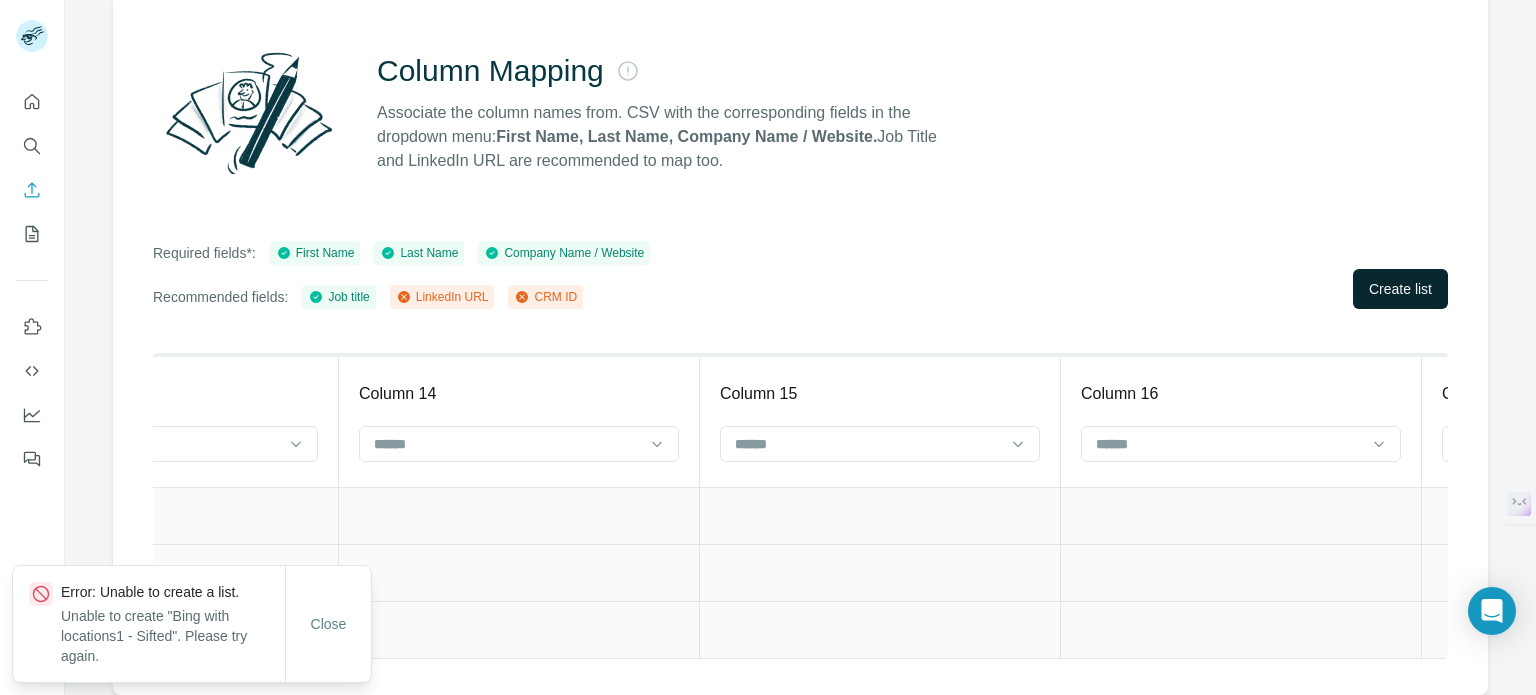 click on "Create list" at bounding box center [1400, 289] 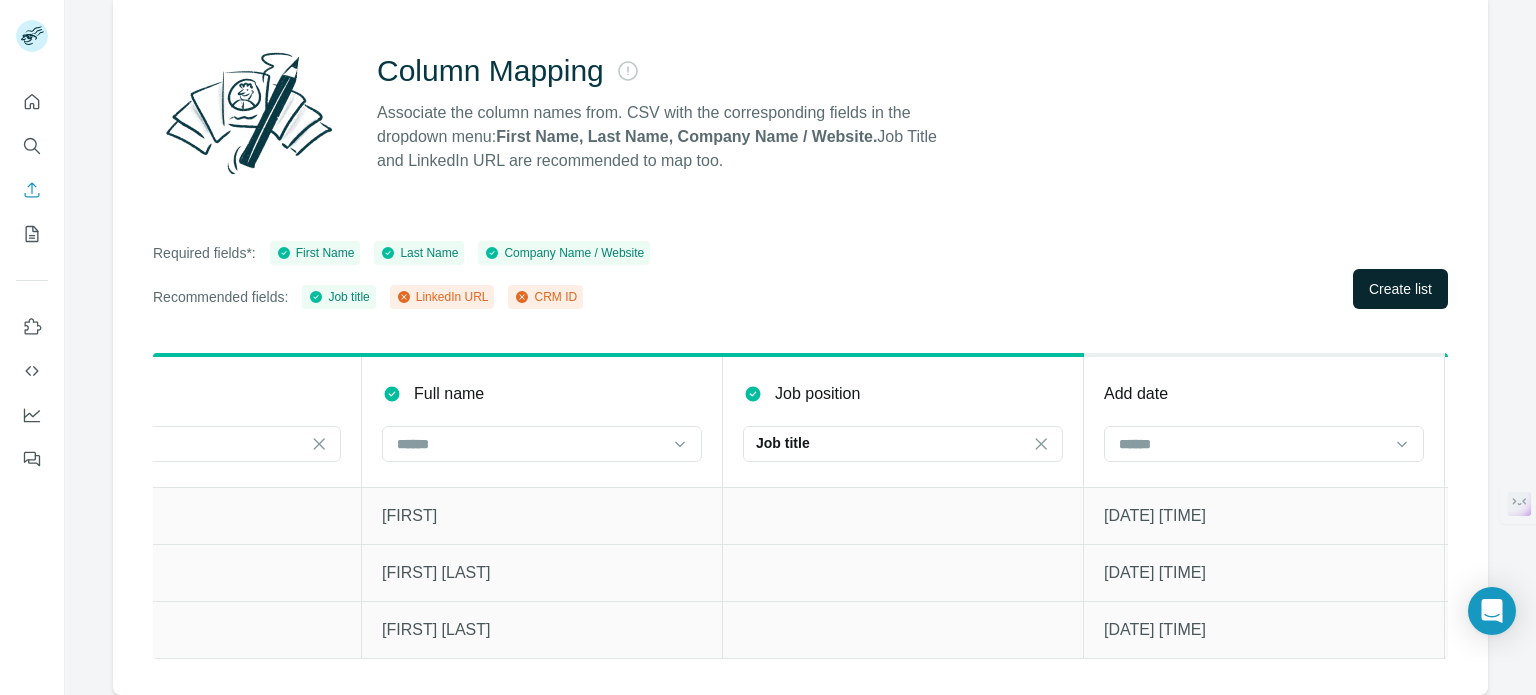 scroll, scrollTop: 0, scrollLeft: 881, axis: horizontal 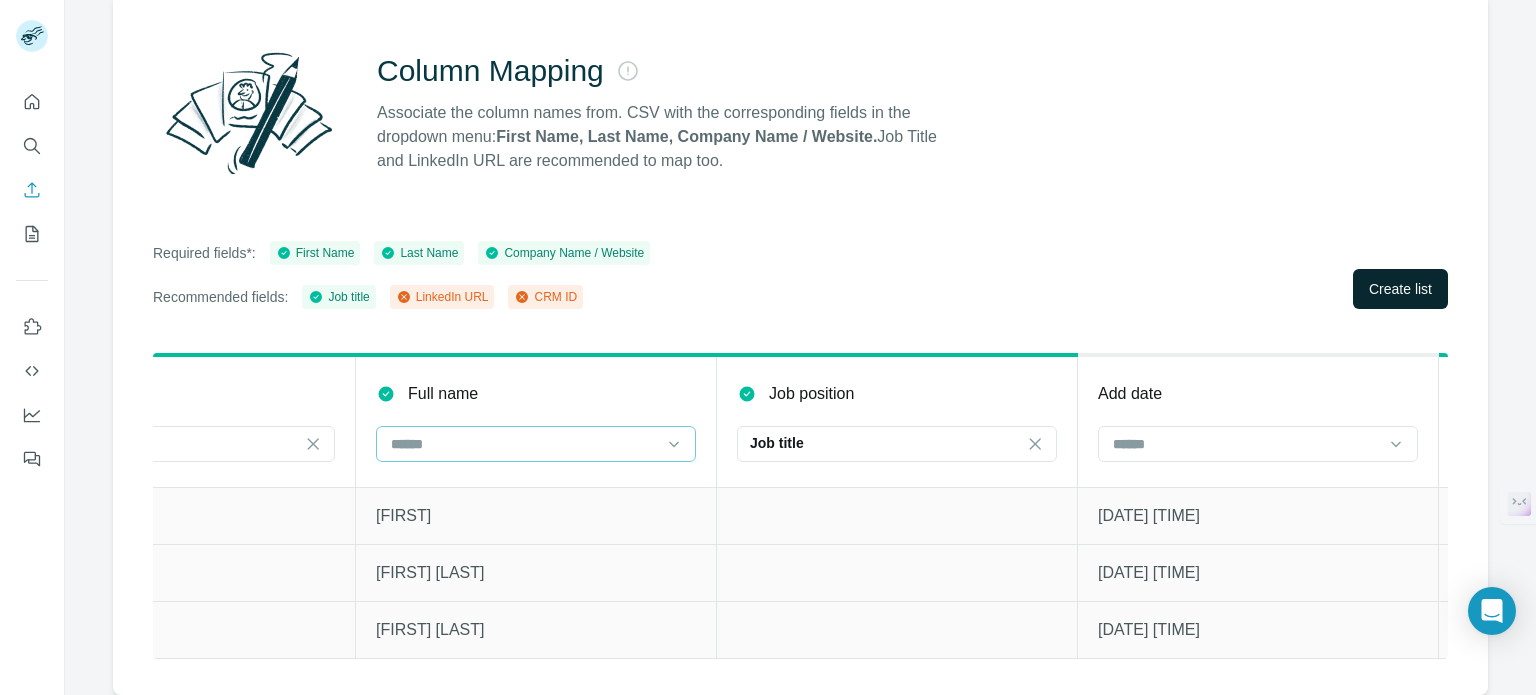 click at bounding box center [524, 444] 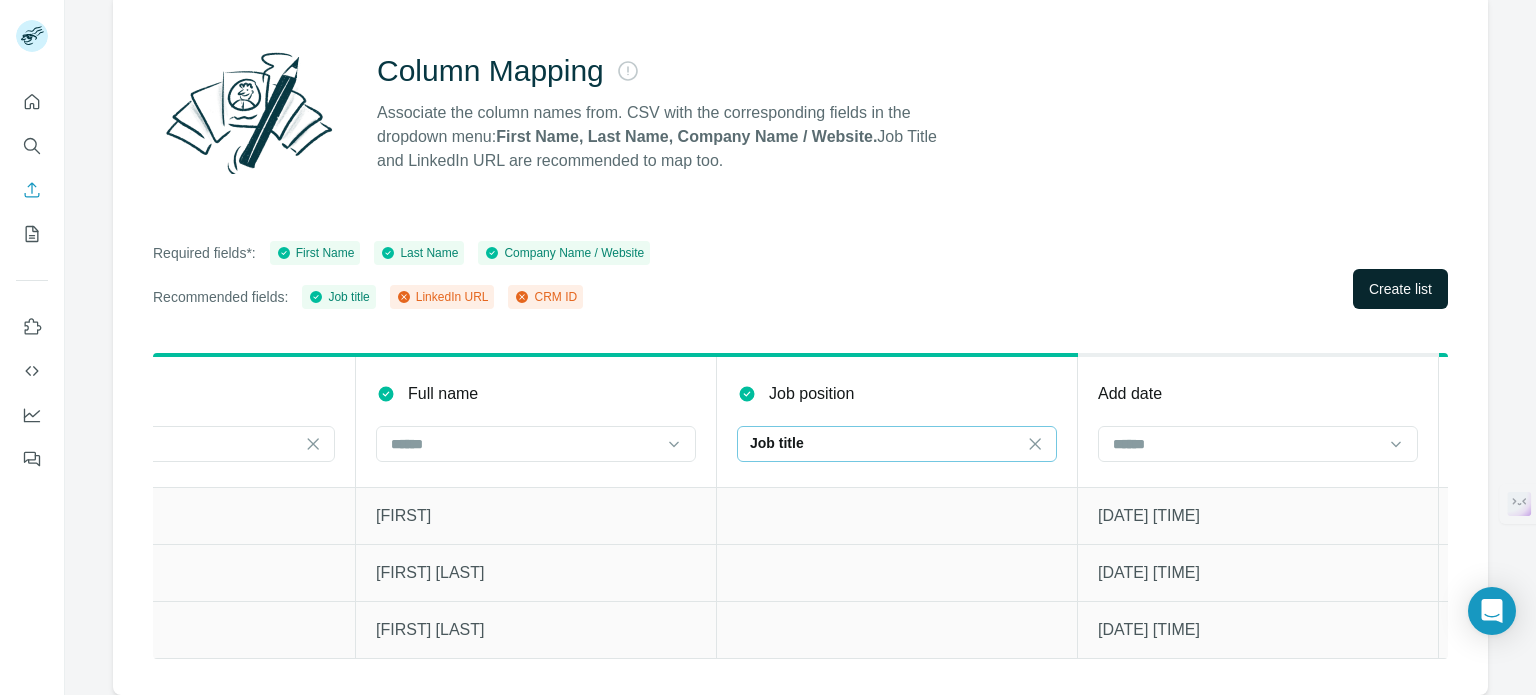 click on "Job title" at bounding box center (885, 443) 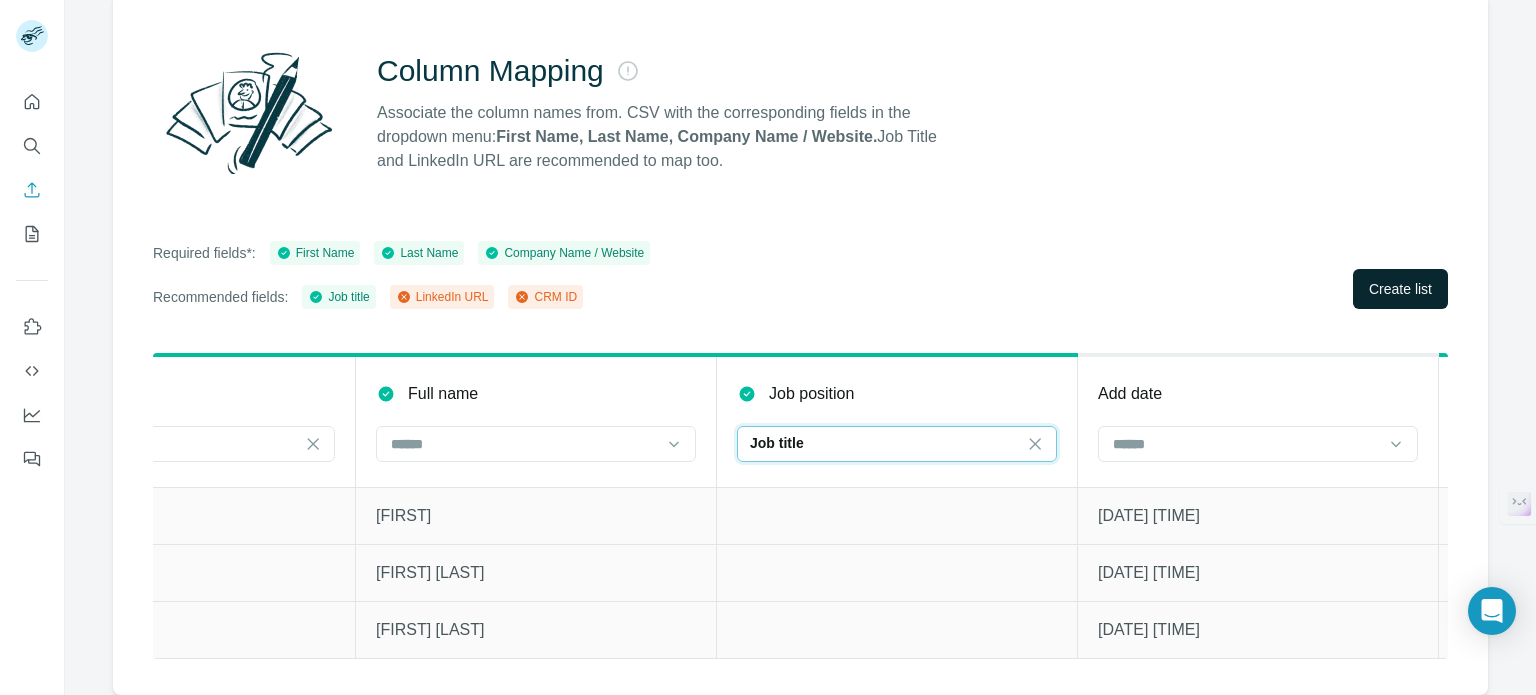 scroll, scrollTop: 0, scrollLeft: 0, axis: both 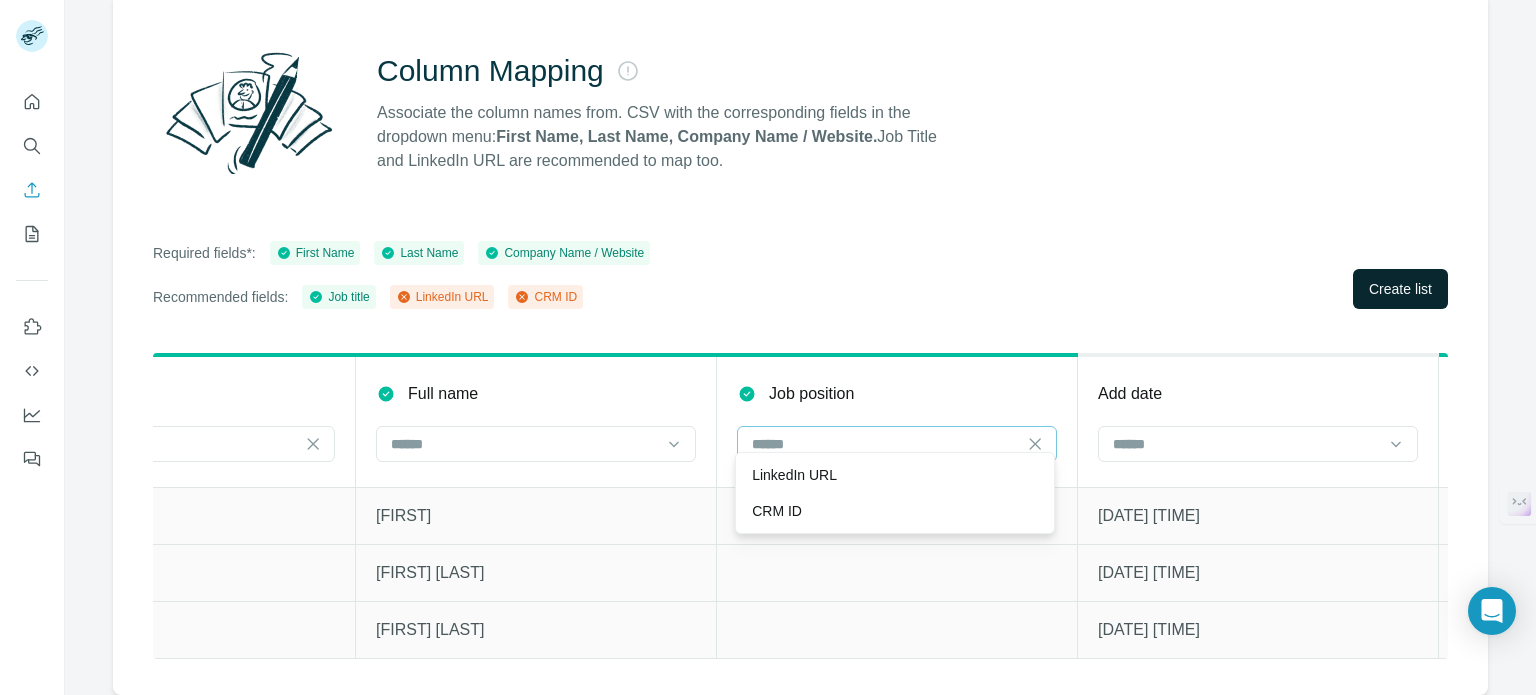 click at bounding box center (897, 629) 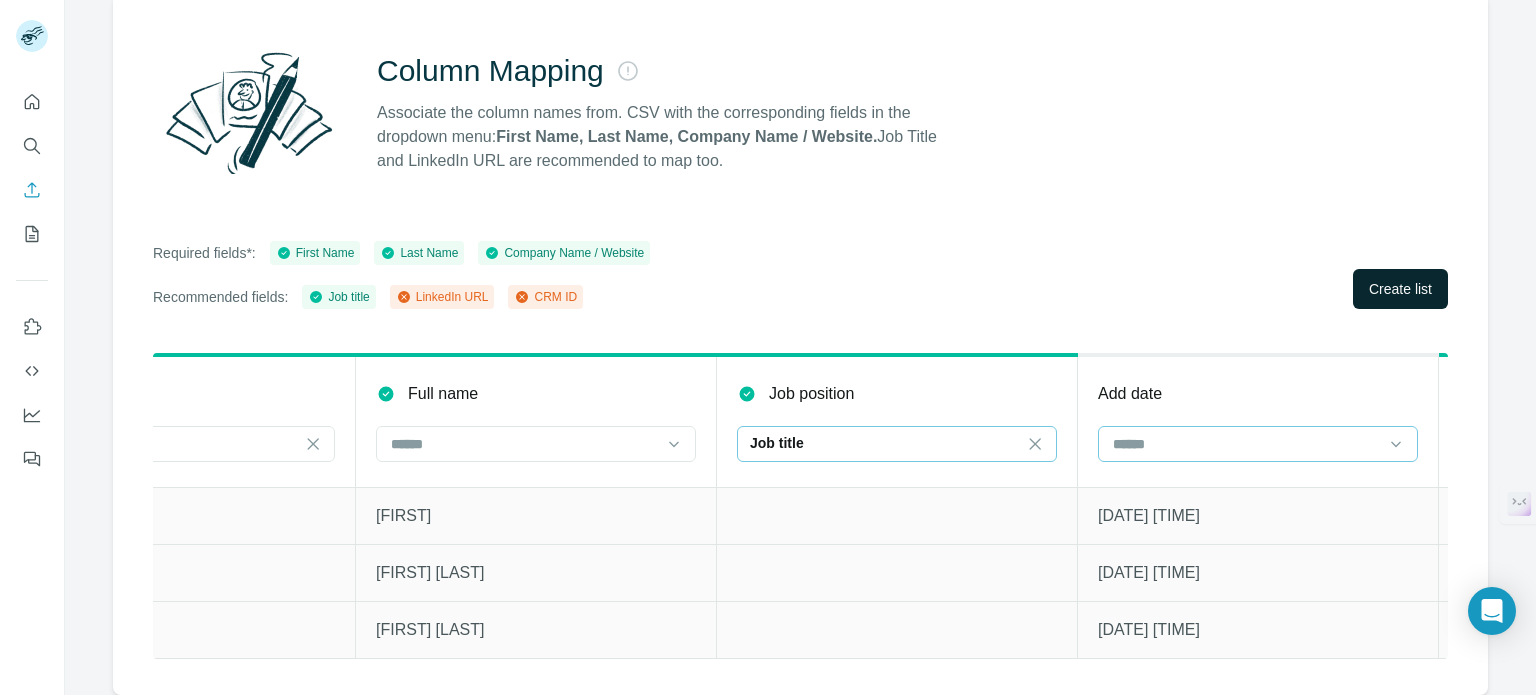 click at bounding box center (1246, 444) 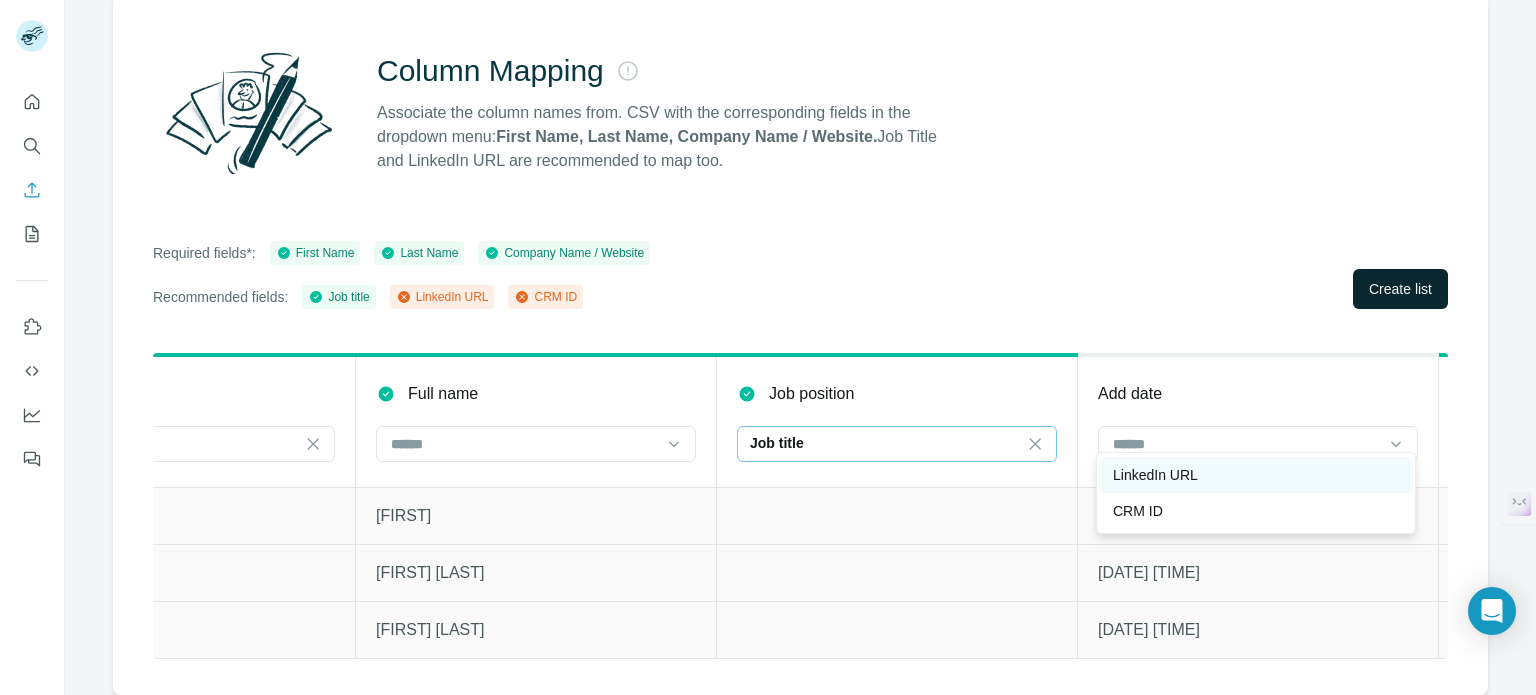 click on "LinkedIn URL" at bounding box center [1155, 475] 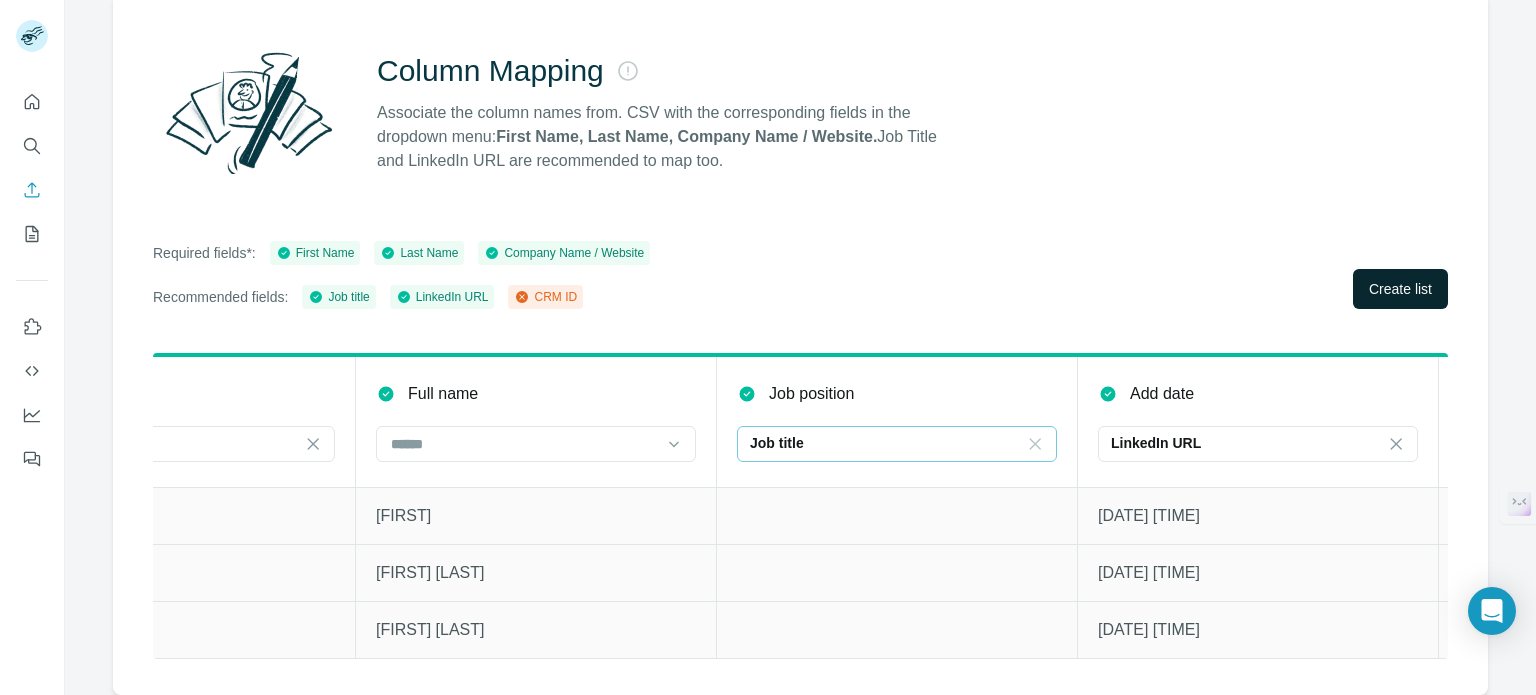 click 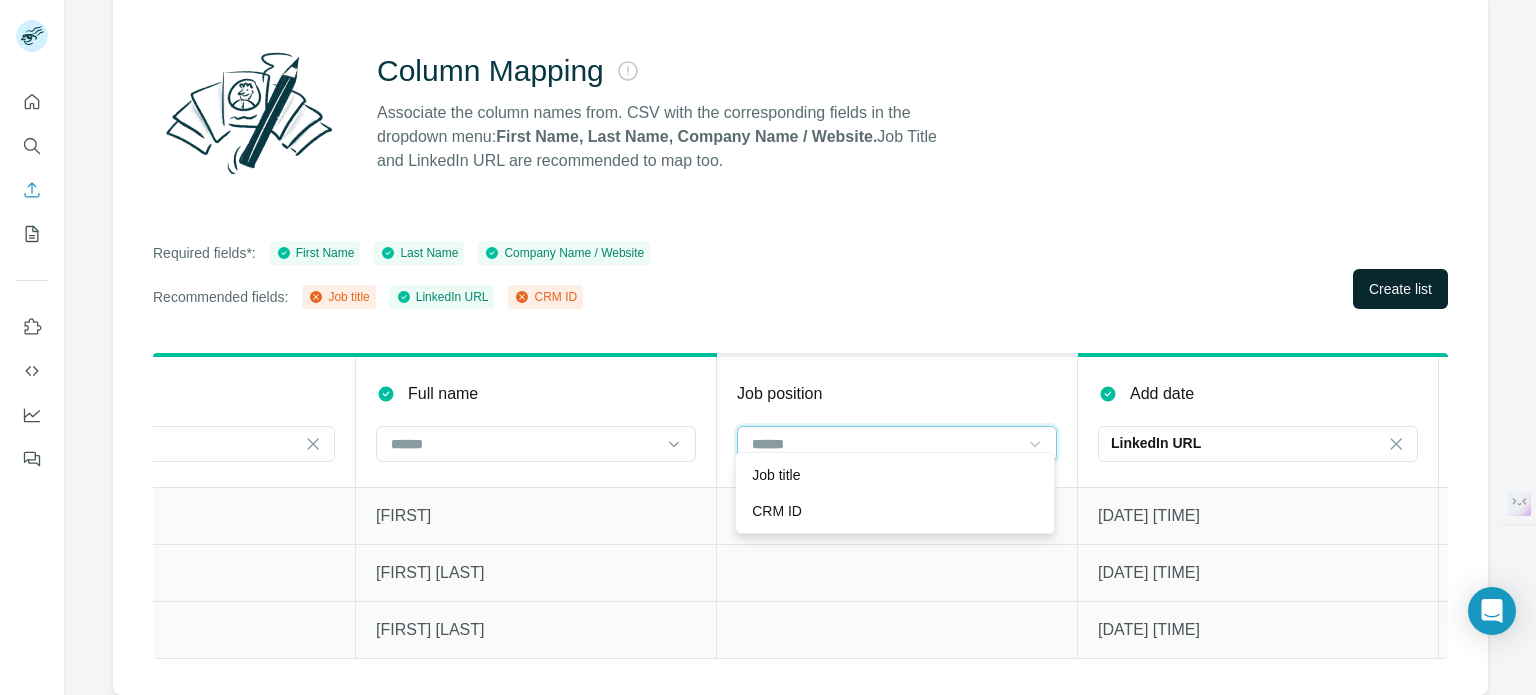 scroll, scrollTop: 0, scrollLeft: 0, axis: both 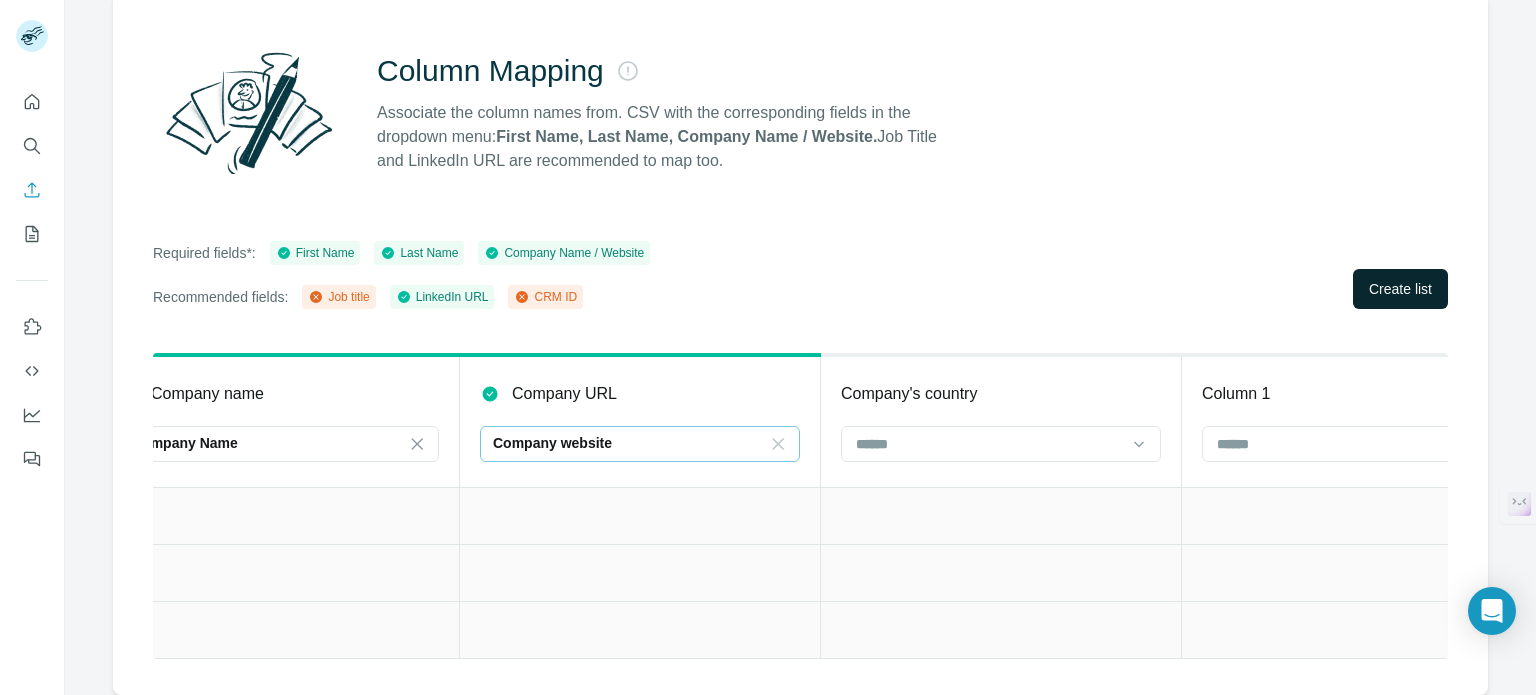 click 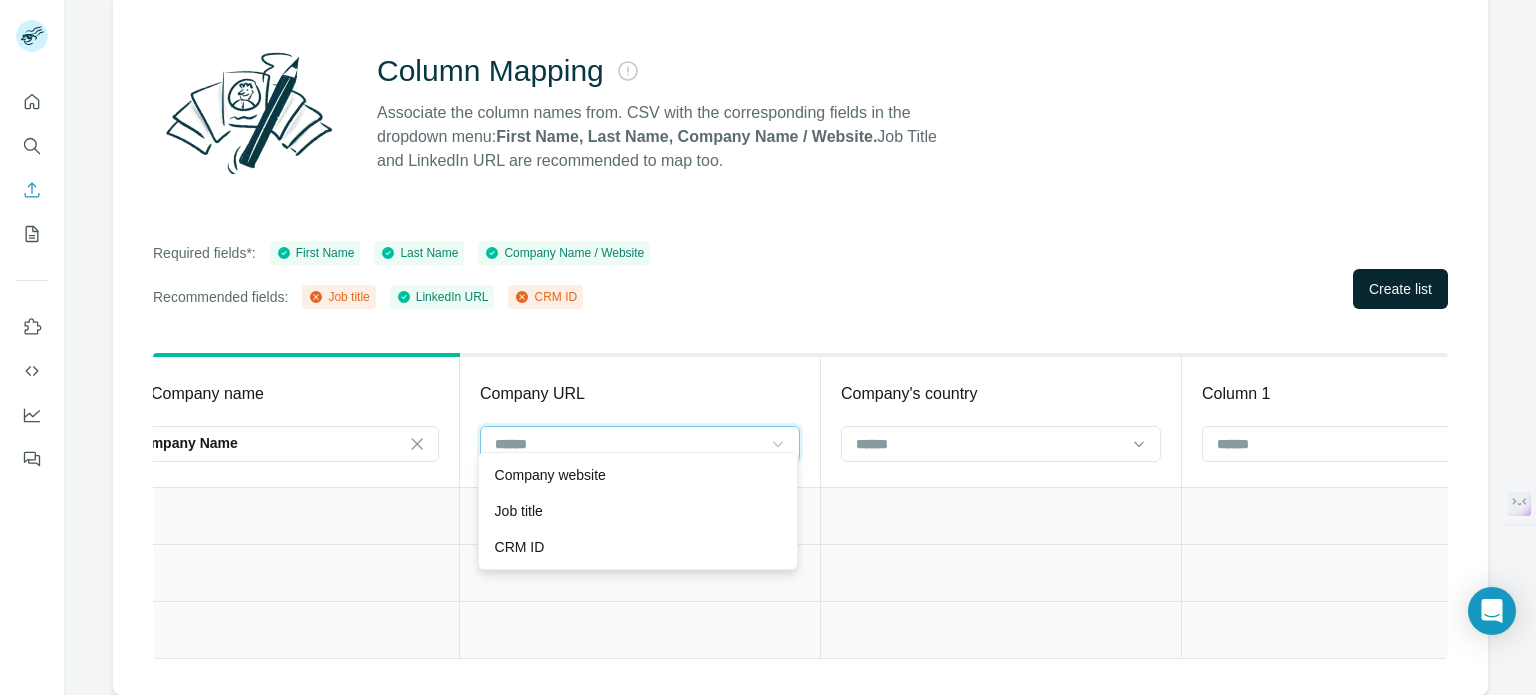 scroll, scrollTop: 0, scrollLeft: 0, axis: both 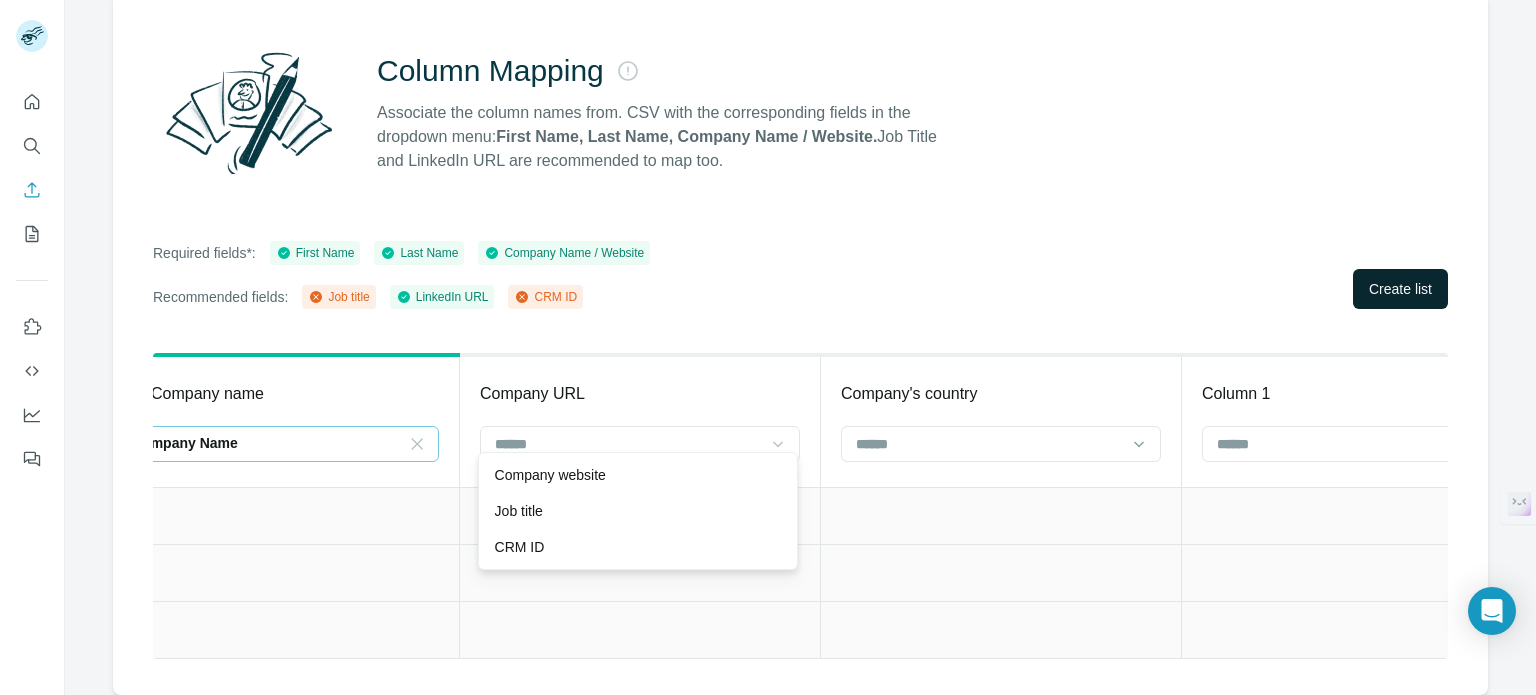 click 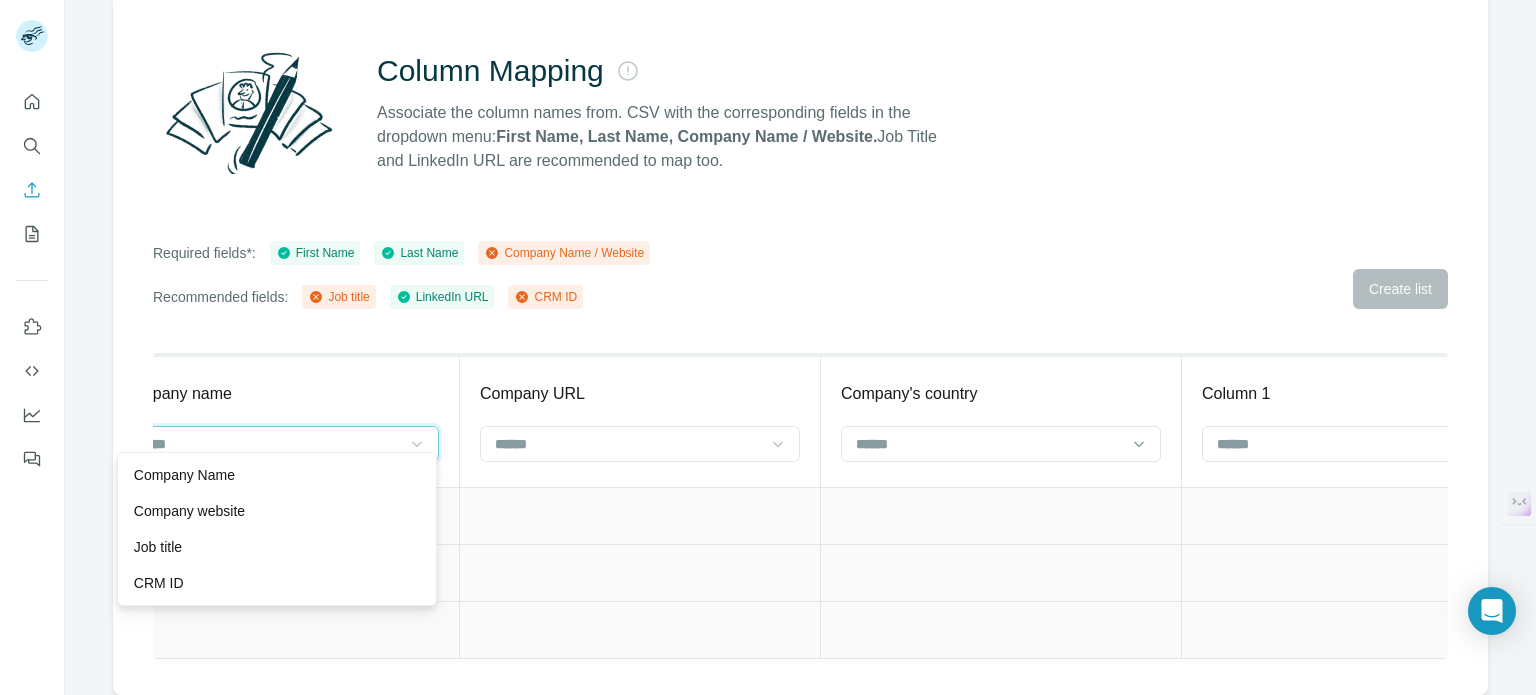 scroll, scrollTop: 0, scrollLeft: 0, axis: both 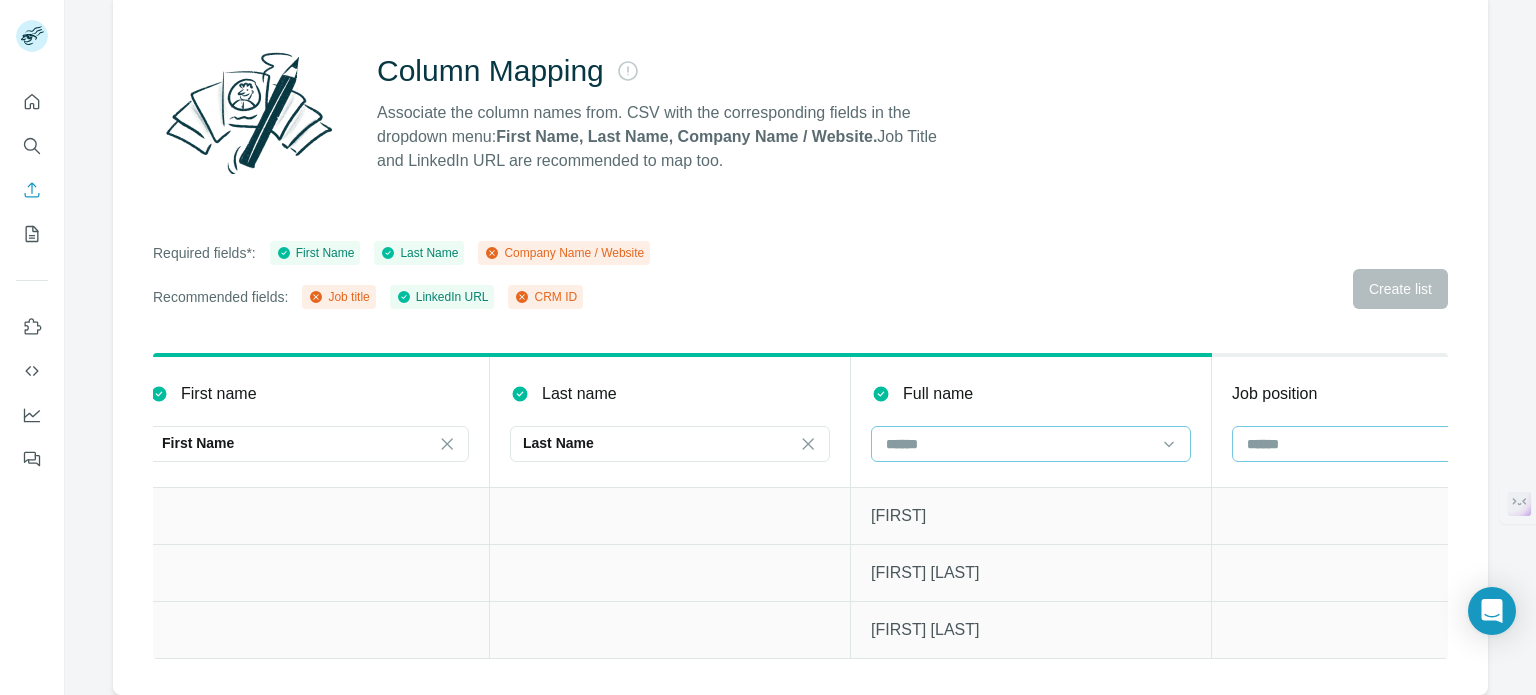 click at bounding box center (1019, 444) 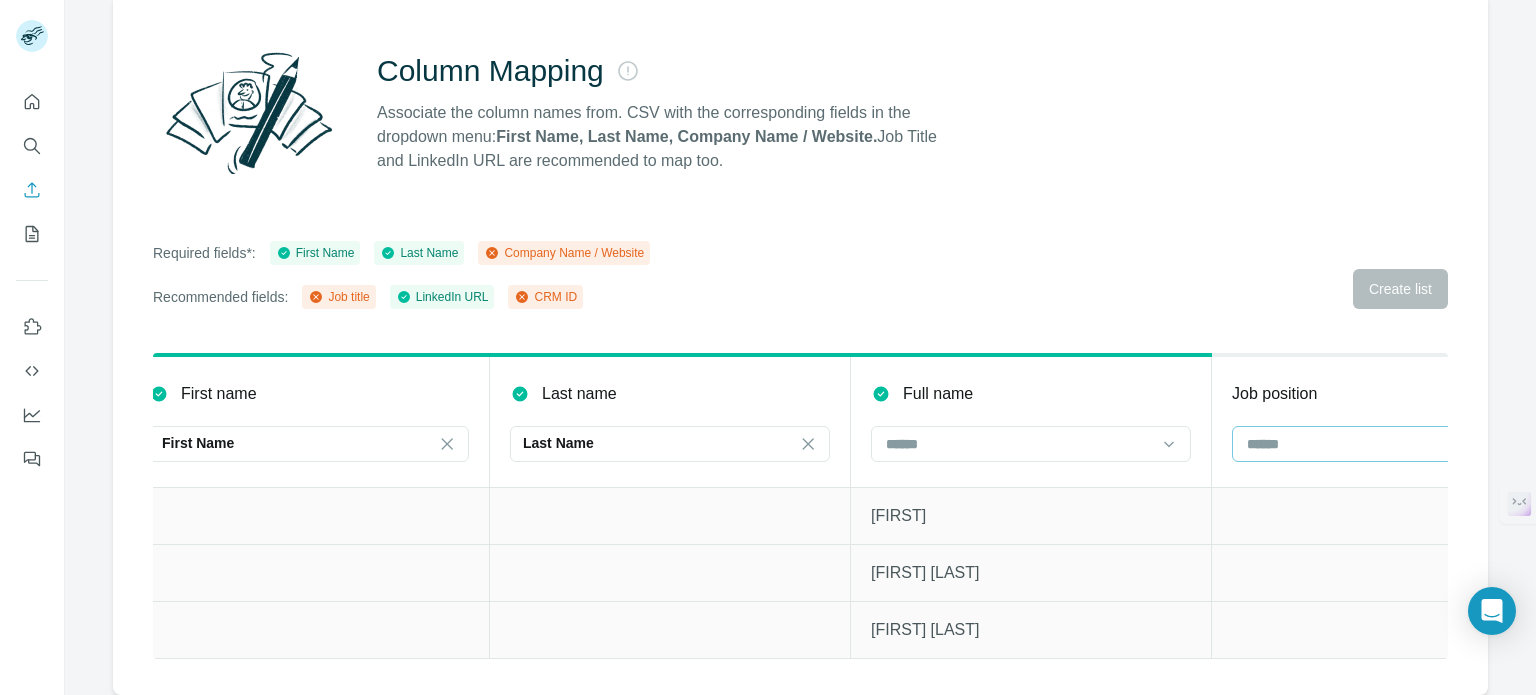 click on "[FIRST] [LAST]" at bounding box center (1031, 572) 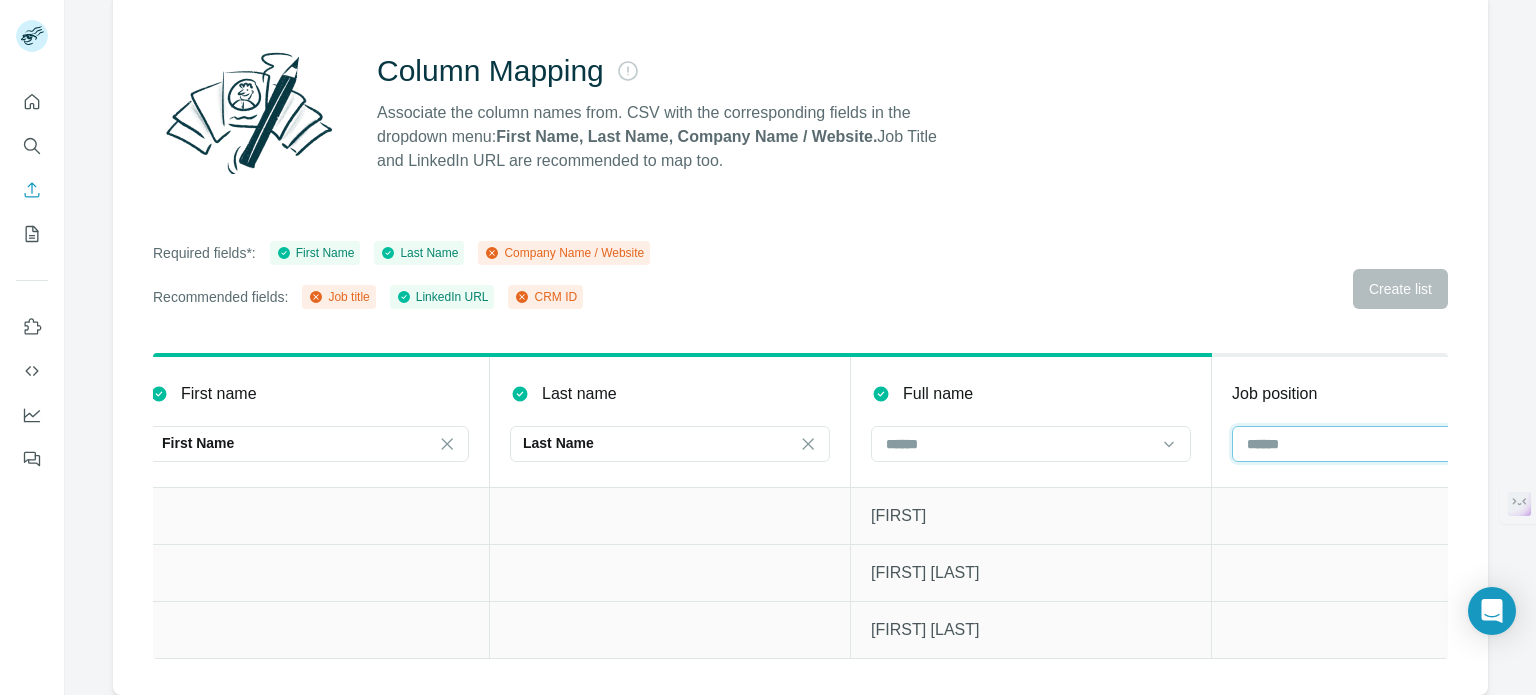 scroll, scrollTop: 0, scrollLeft: 468, axis: horizontal 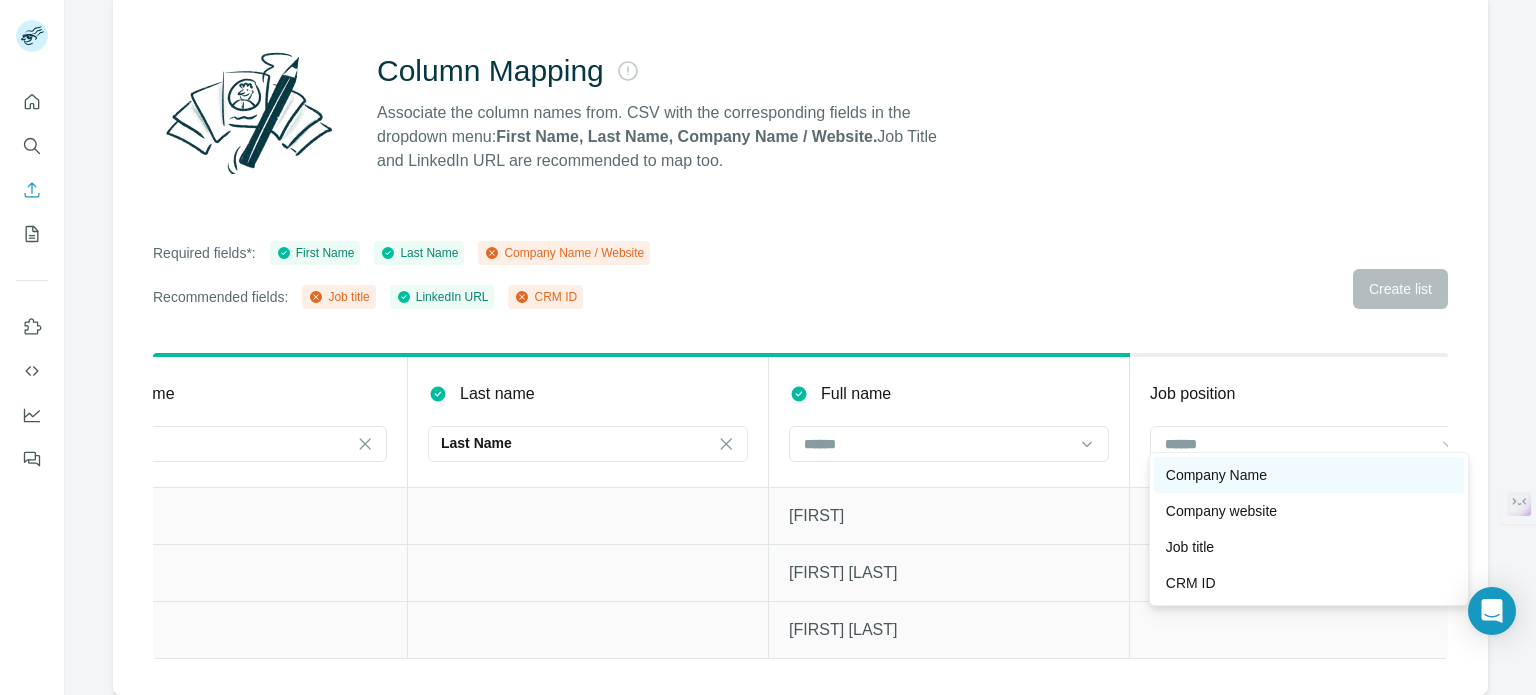 click on "Company Name" at bounding box center [1216, 475] 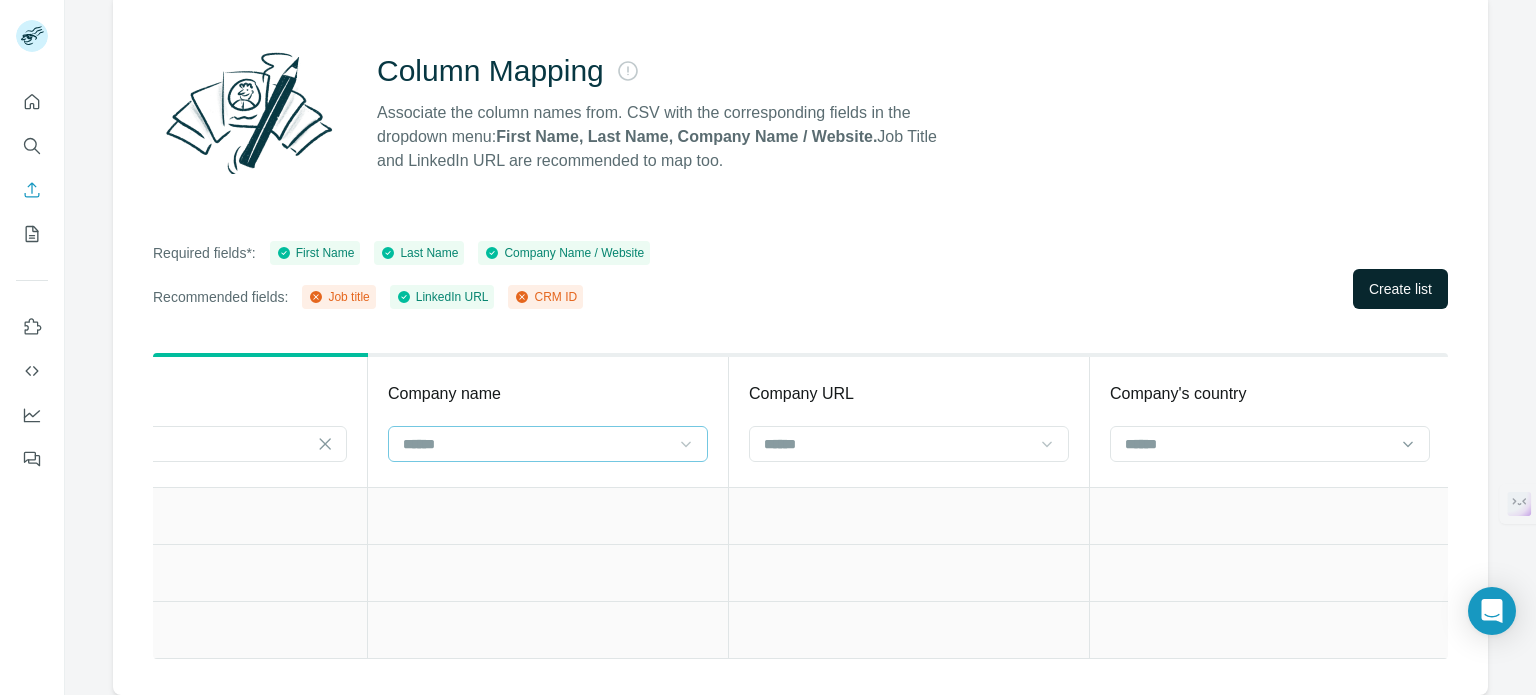 scroll, scrollTop: 0, scrollLeft: 1898, axis: horizontal 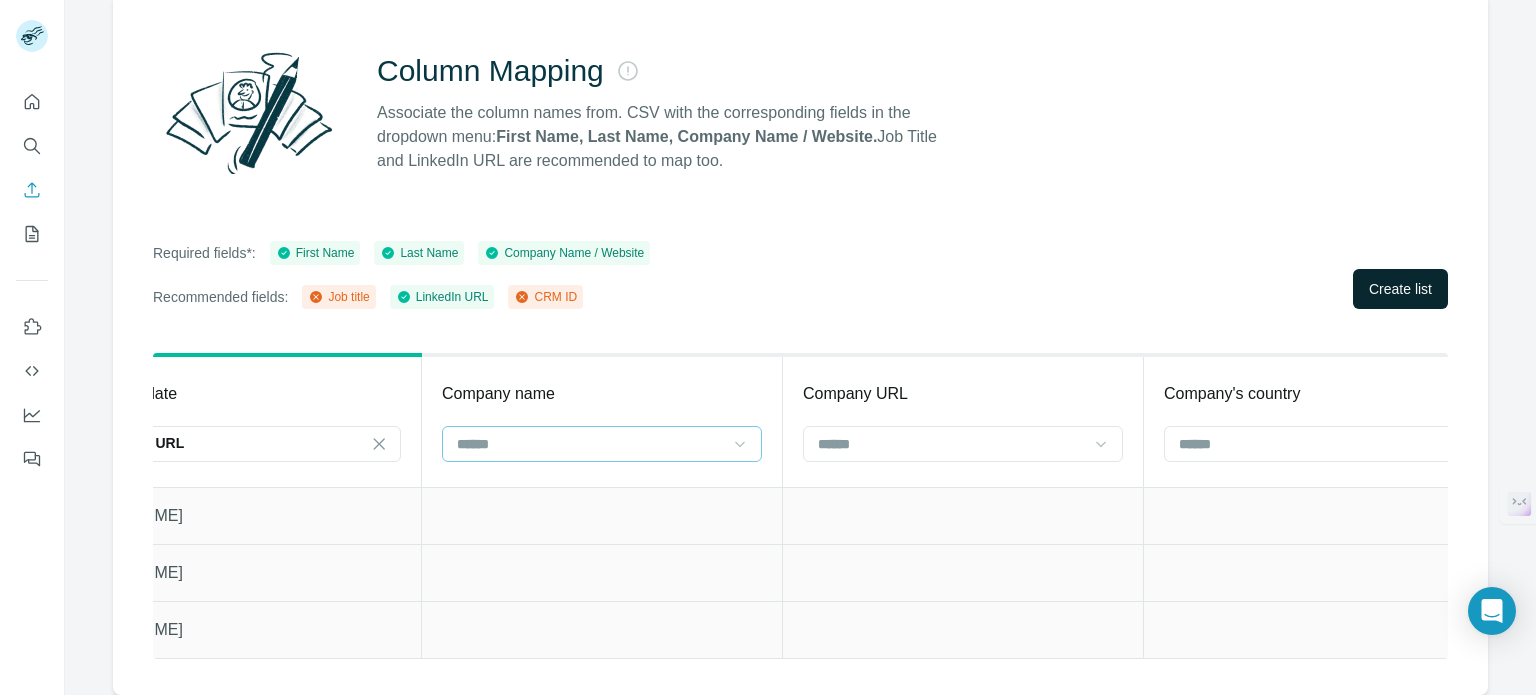 click at bounding box center (590, 444) 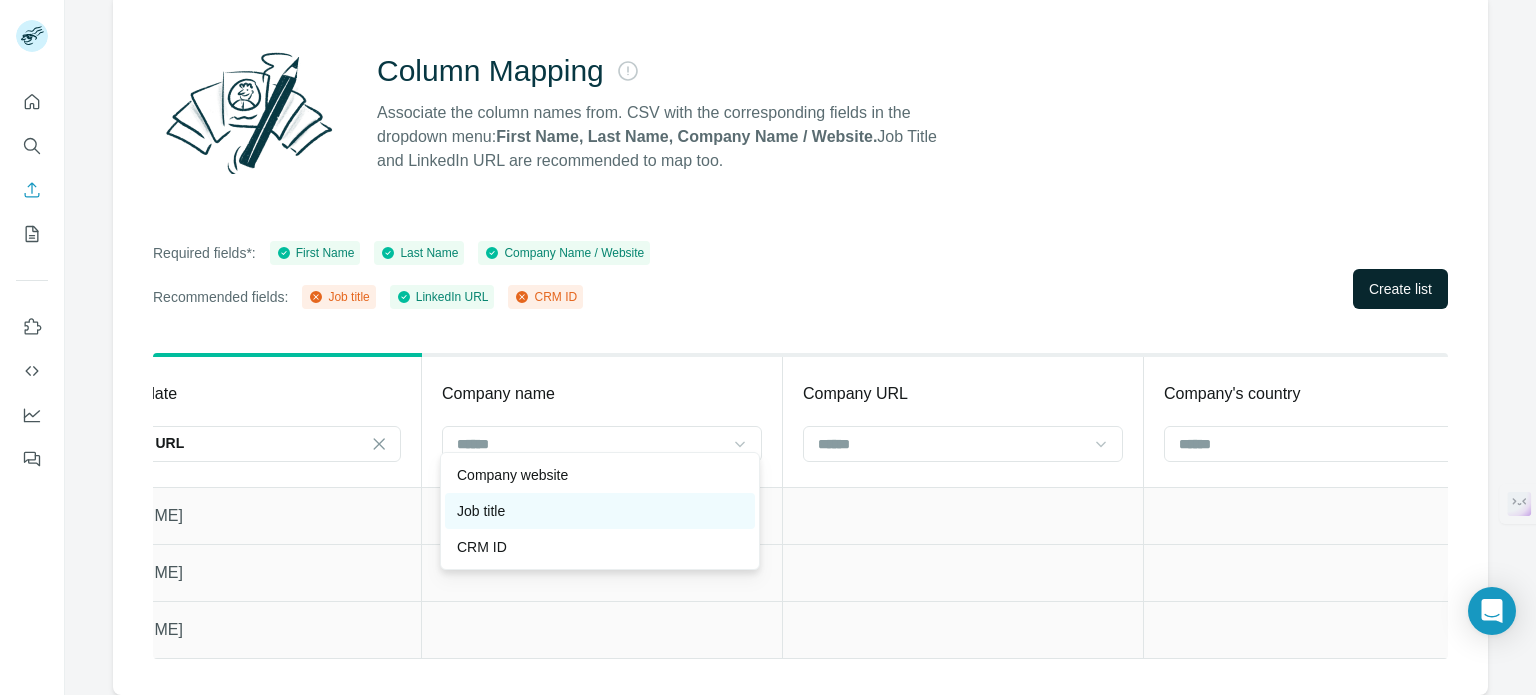 click on "Job title" at bounding box center (600, 511) 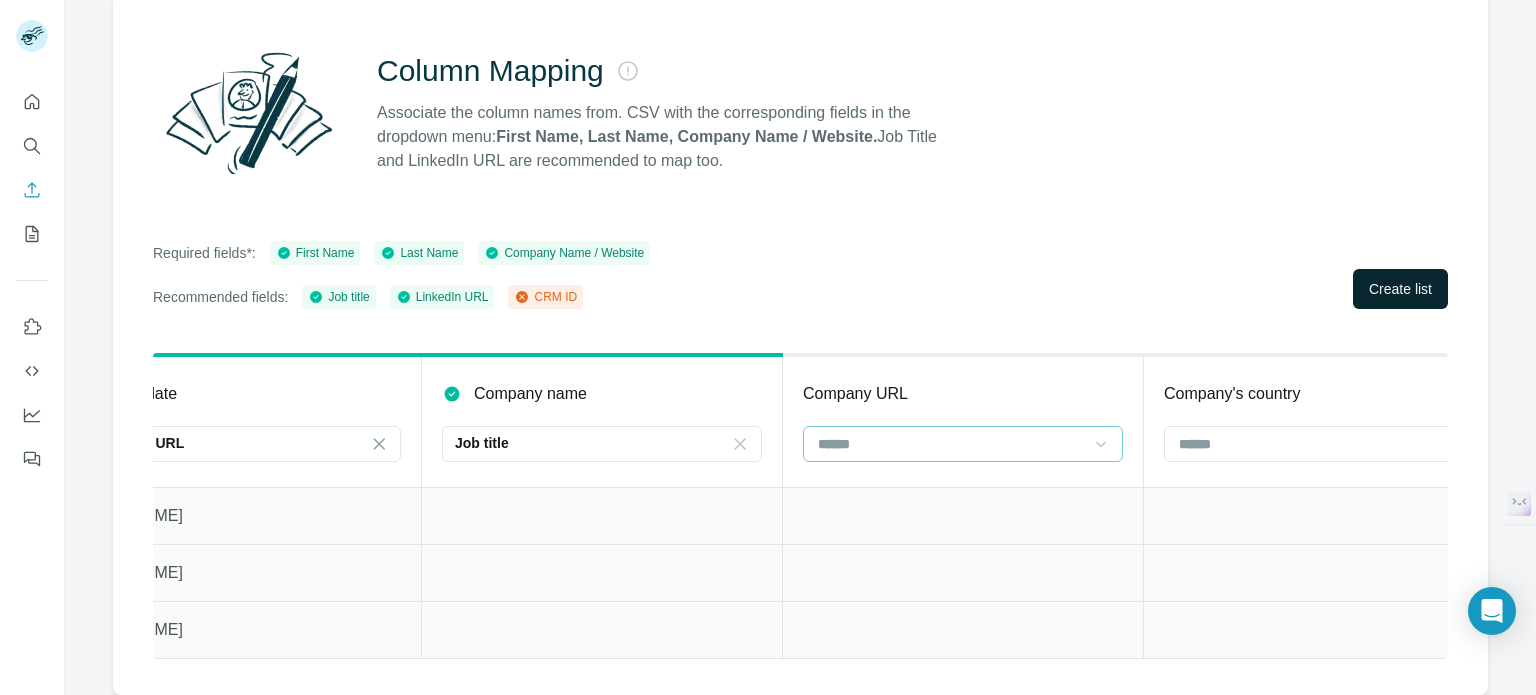 click at bounding box center [951, 444] 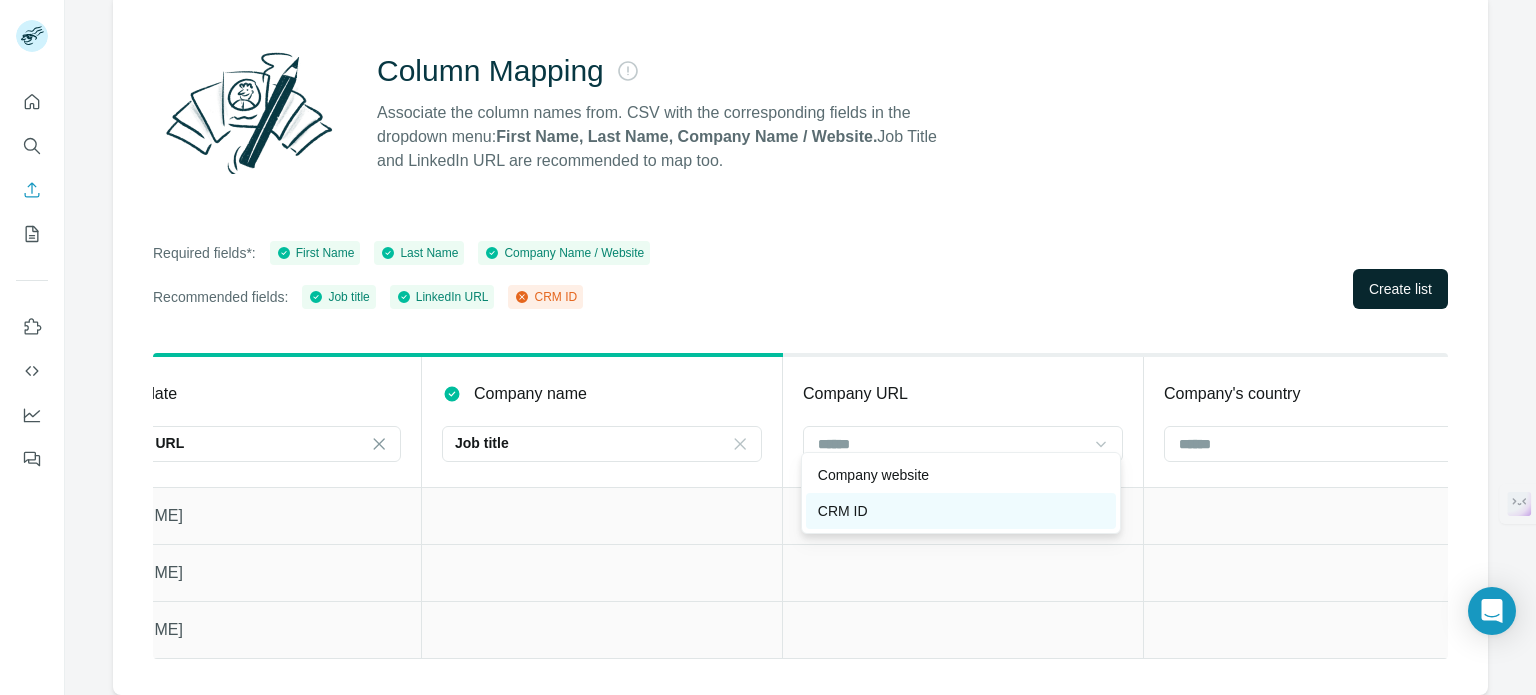 click on "CRM ID" at bounding box center (843, 511) 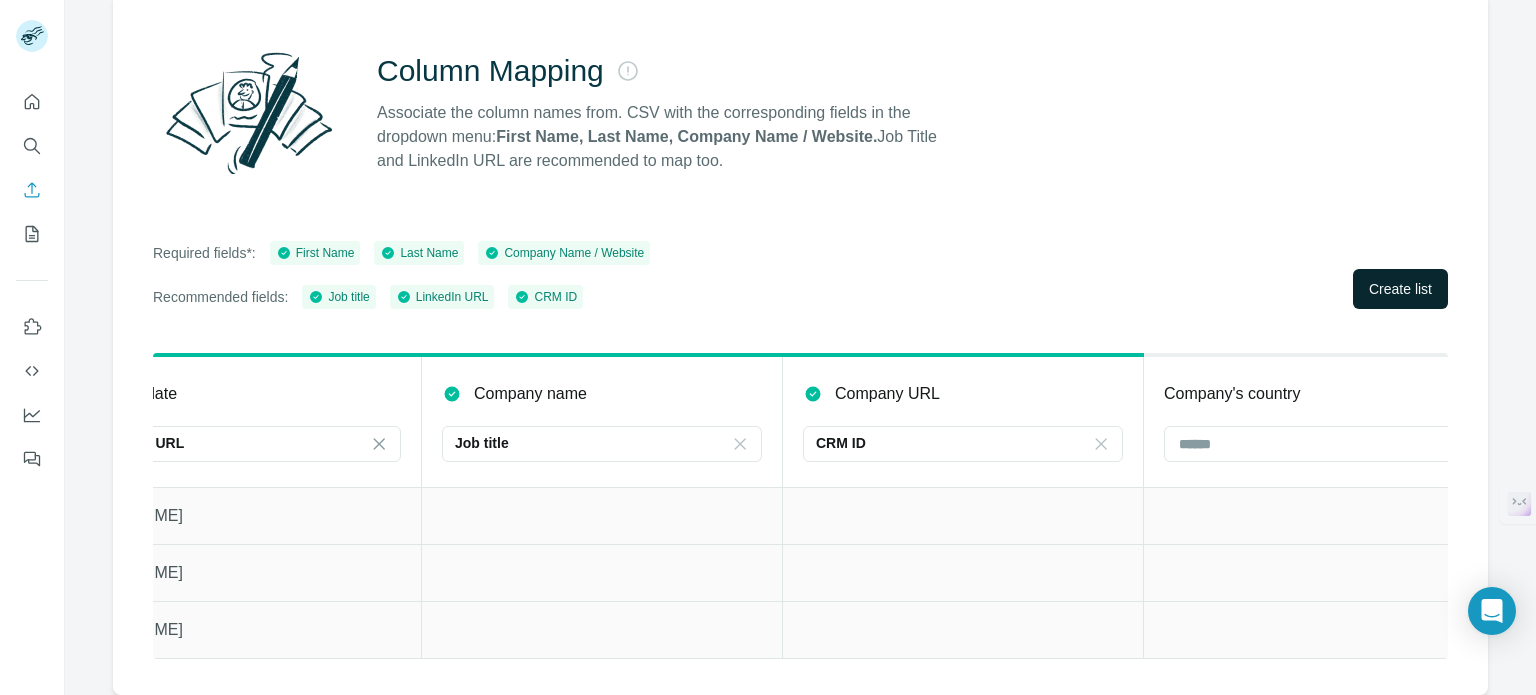 click on "Create list" at bounding box center (1400, 289) 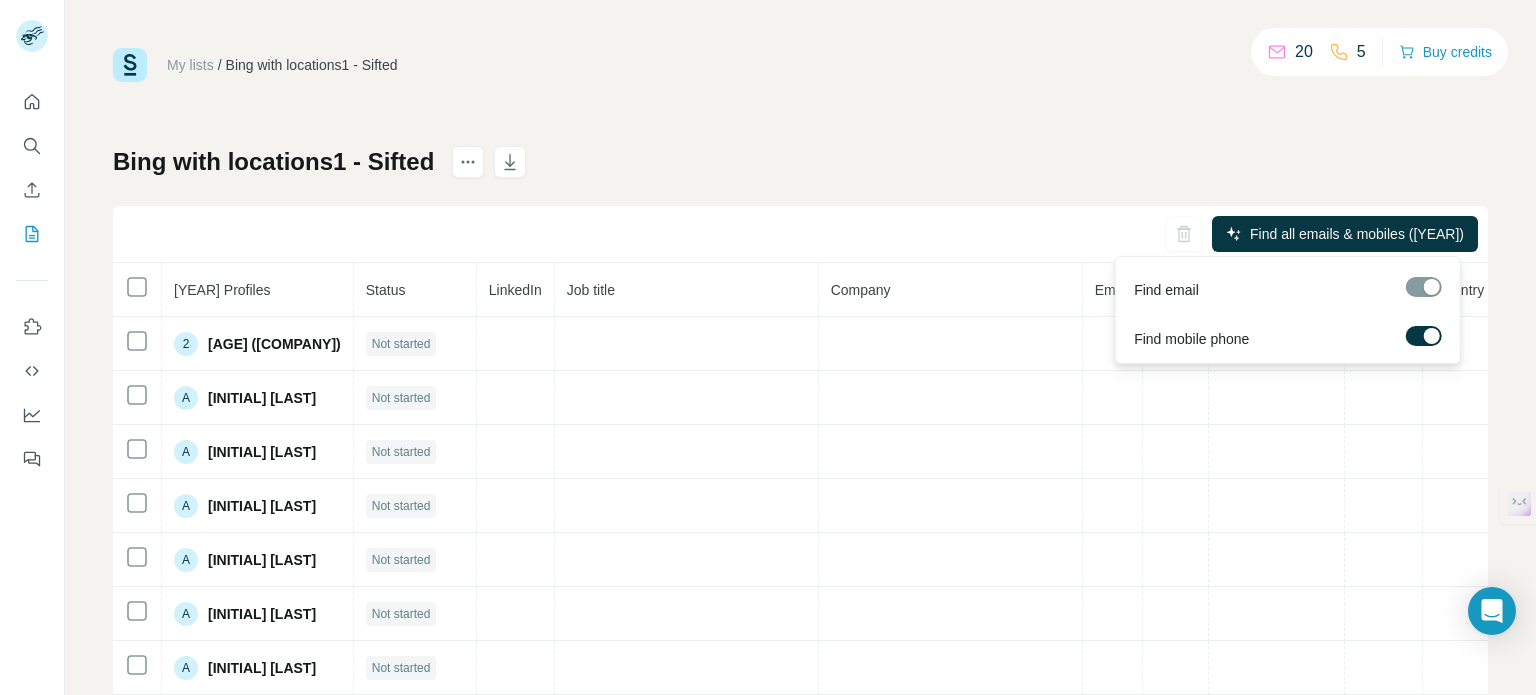click at bounding box center [1424, 336] 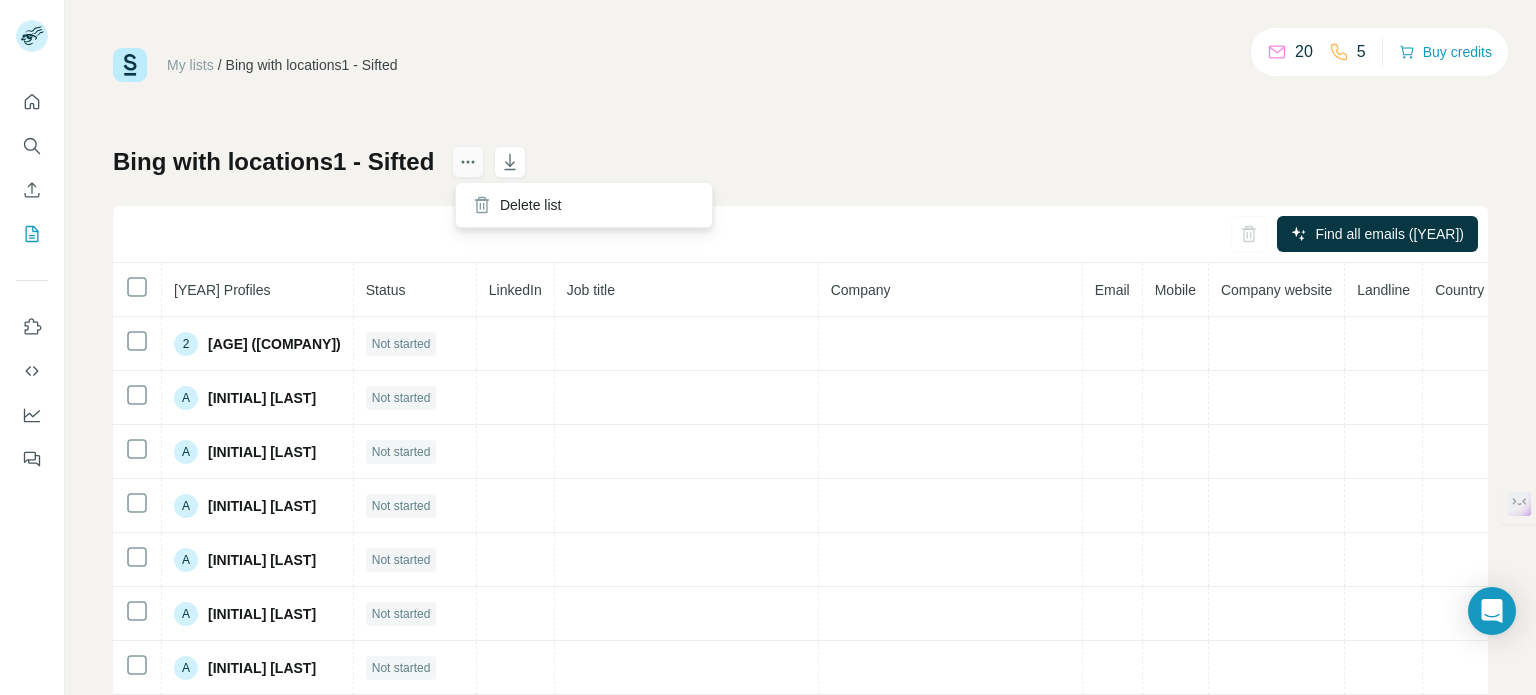 click 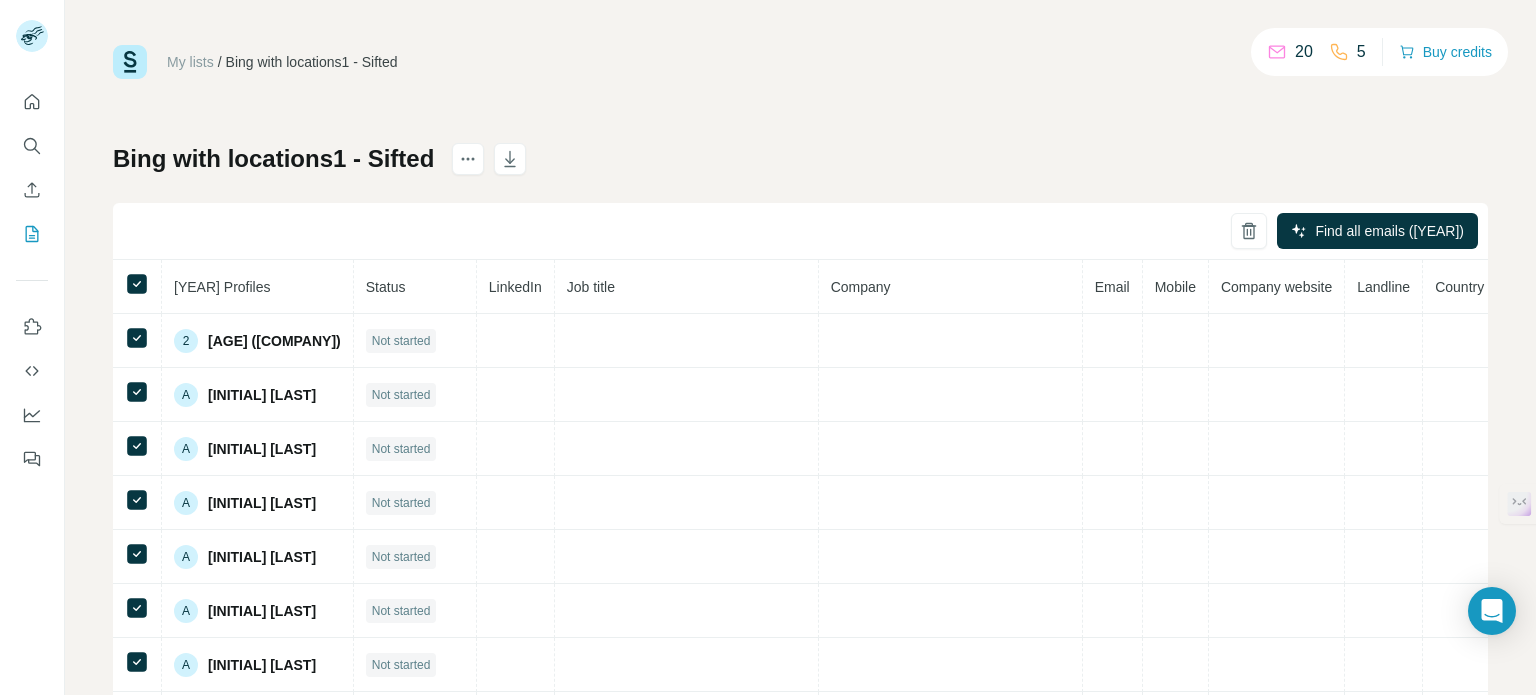 scroll, scrollTop: 0, scrollLeft: 0, axis: both 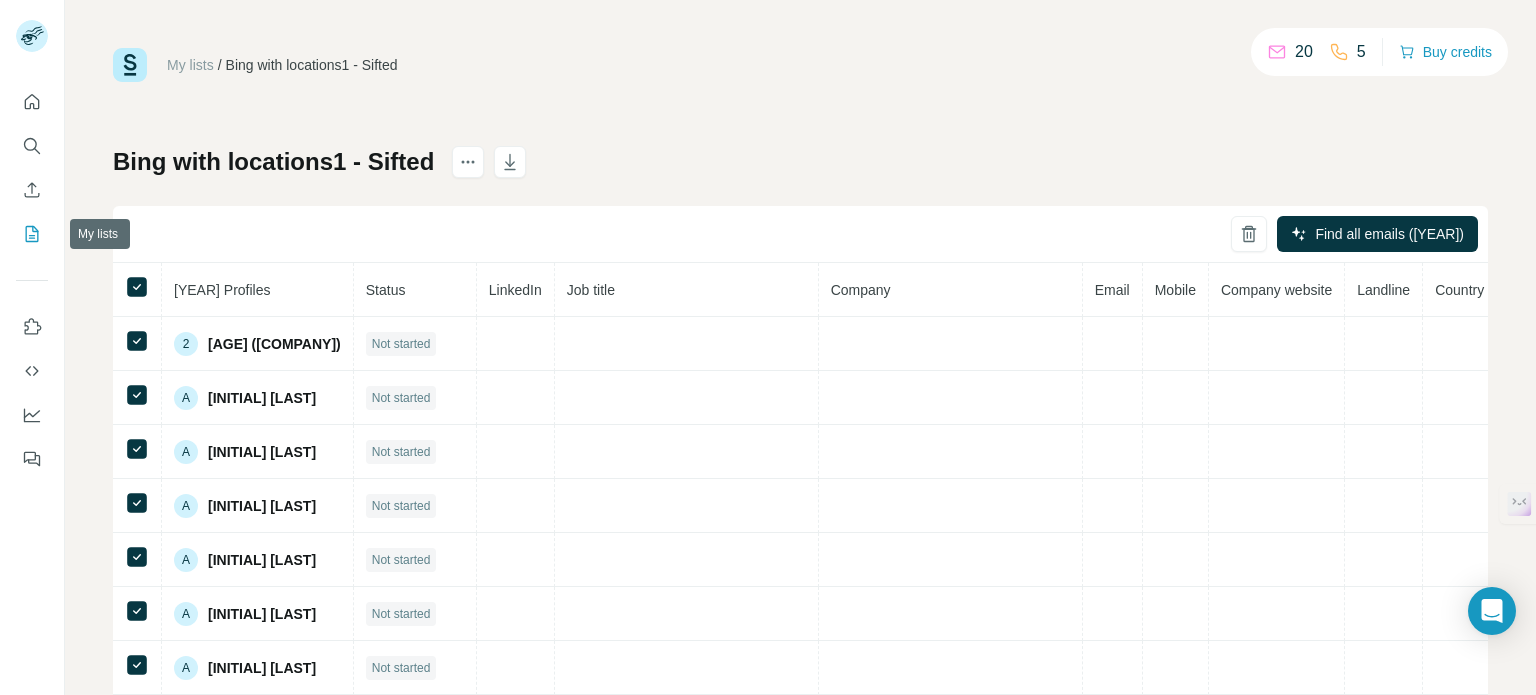 click 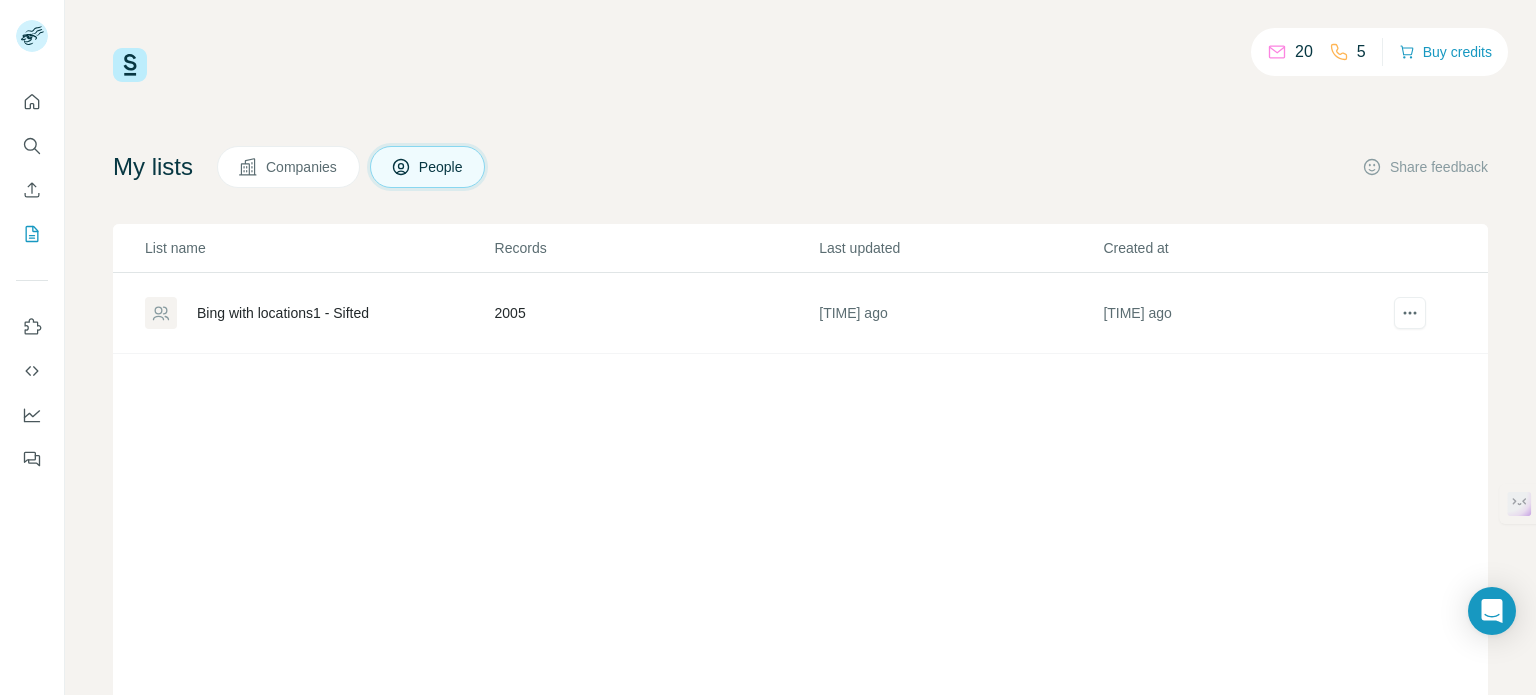 click on "Bing with locations1 - Sifted" at bounding box center [283, 313] 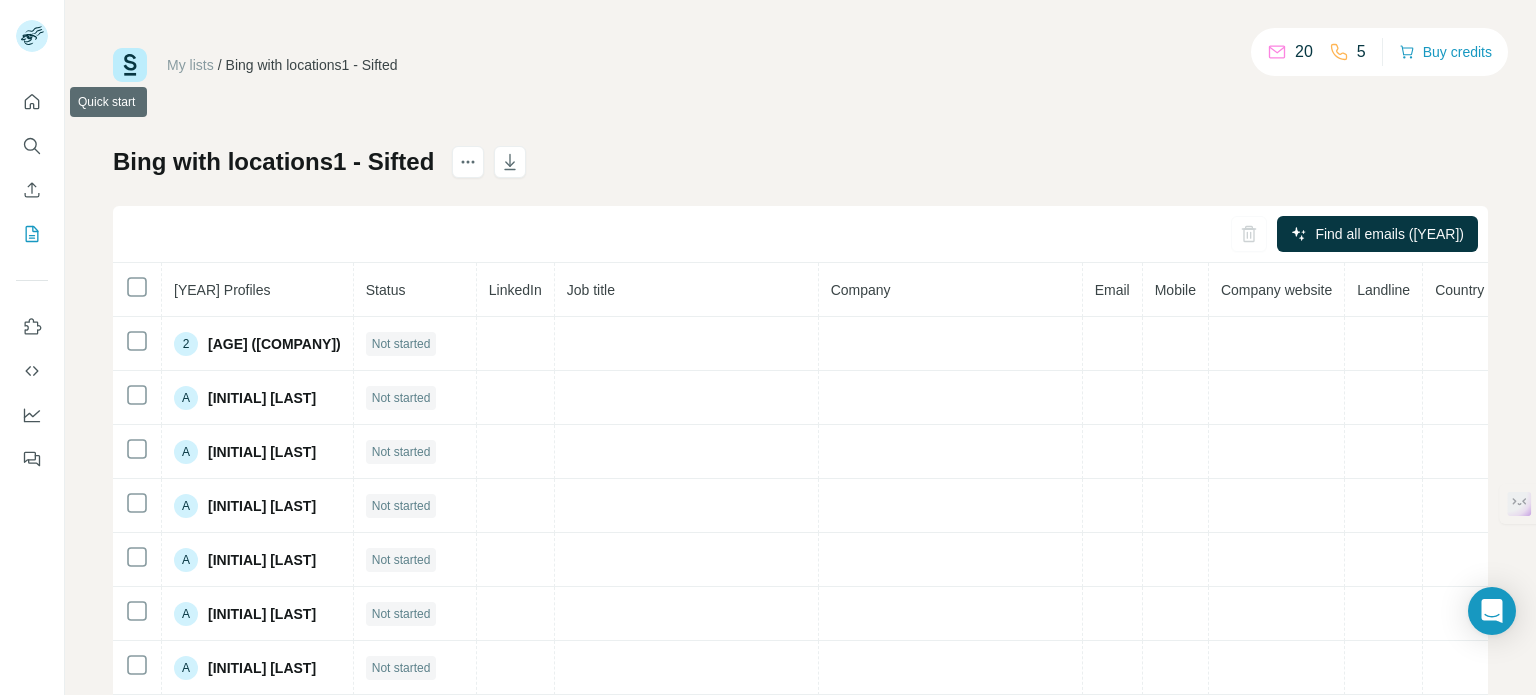click at bounding box center (32, 146) 